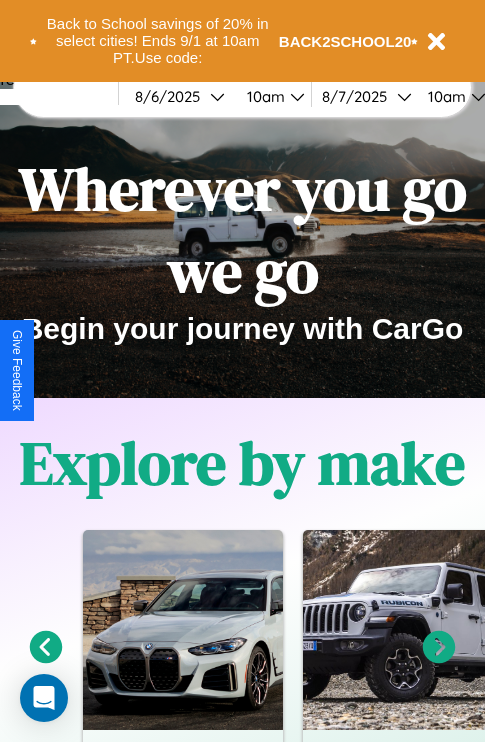 scroll, scrollTop: 308, scrollLeft: 0, axis: vertical 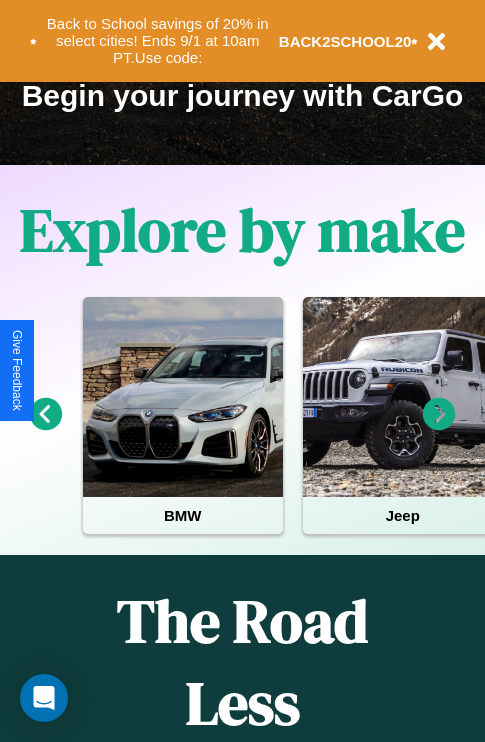 click 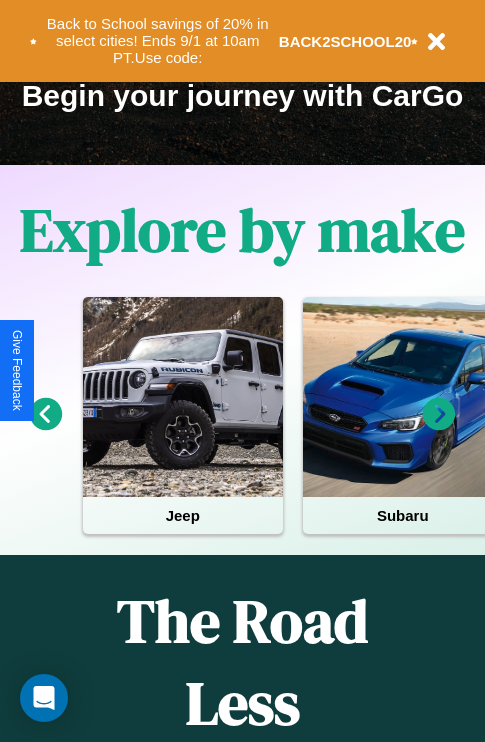click 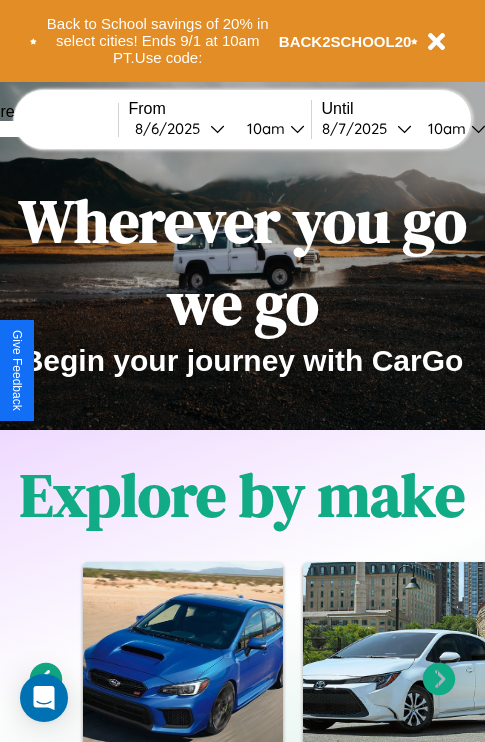 scroll, scrollTop: 0, scrollLeft: 0, axis: both 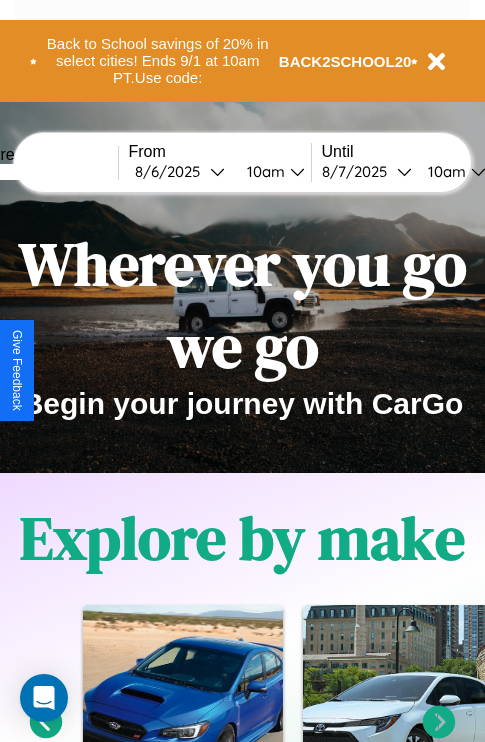 click at bounding box center [43, 172] 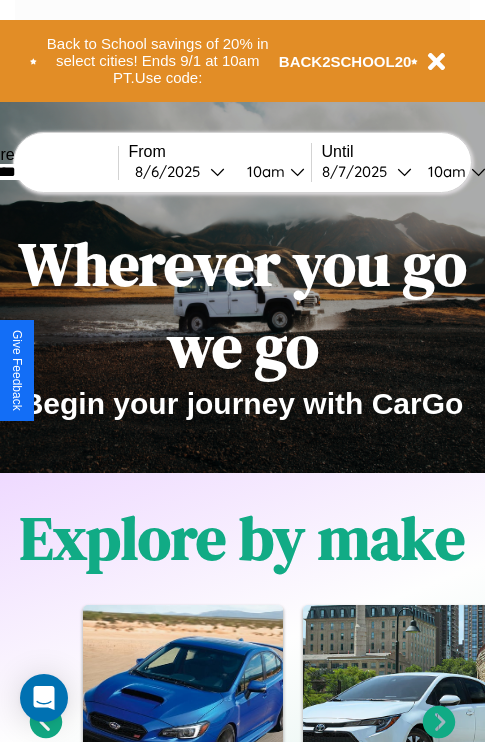 type on "********" 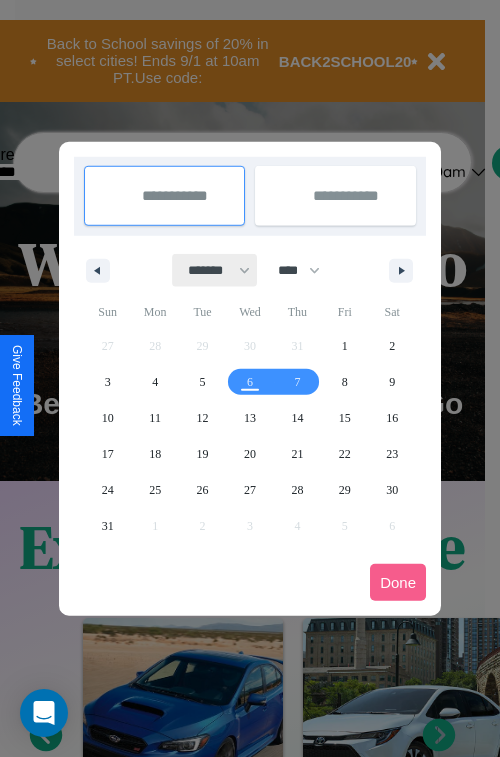 click on "******* ******** ***** ***** *** **** **** ****** ********* ******* ******** ********" at bounding box center [215, 270] 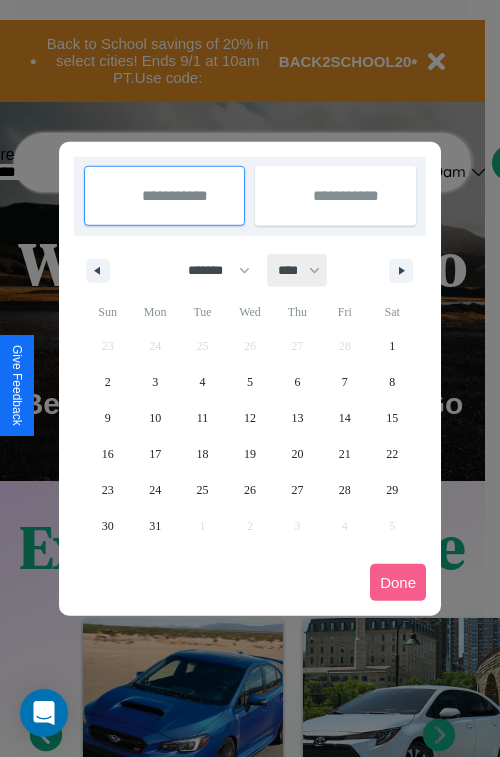 click on "**** **** **** **** **** **** **** **** **** **** **** **** **** **** **** **** **** **** **** **** **** **** **** **** **** **** **** **** **** **** **** **** **** **** **** **** **** **** **** **** **** **** **** **** **** **** **** **** **** **** **** **** **** **** **** **** **** **** **** **** **** **** **** **** **** **** **** **** **** **** **** **** **** **** **** **** **** **** **** **** **** **** **** **** **** **** **** **** **** **** **** **** **** **** **** **** **** **** **** **** **** **** **** **** **** **** **** **** **** **** **** **** **** **** **** **** **** **** **** **** ****" at bounding box center (298, 270) 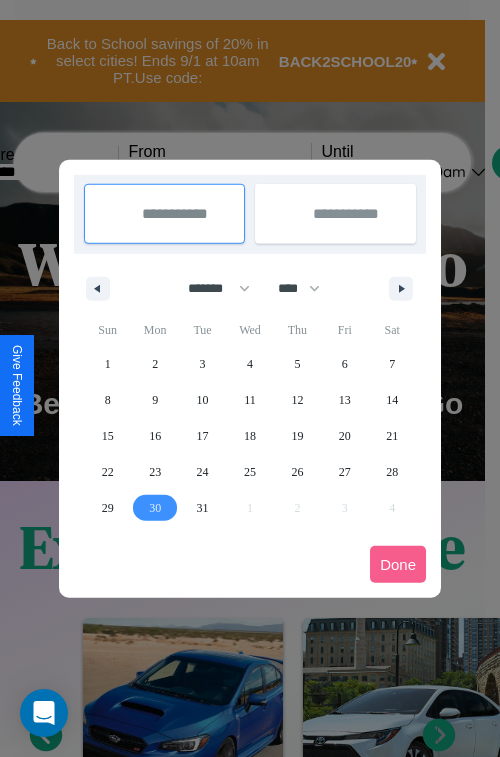 click on "30" at bounding box center (155, 508) 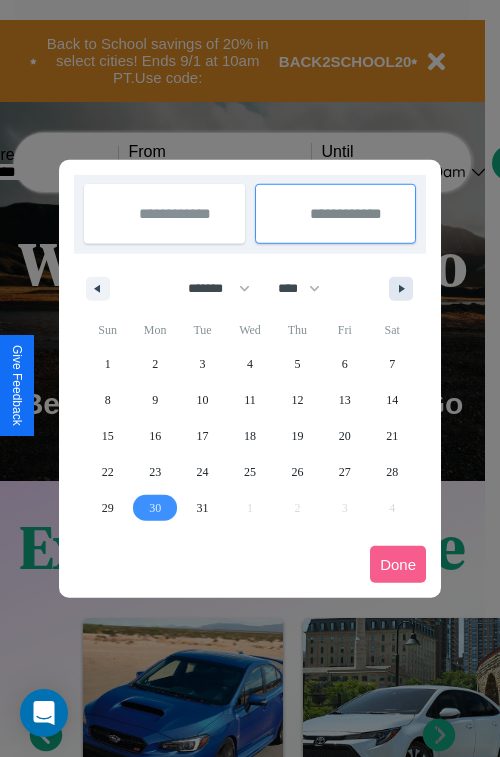 click at bounding box center (405, 289) 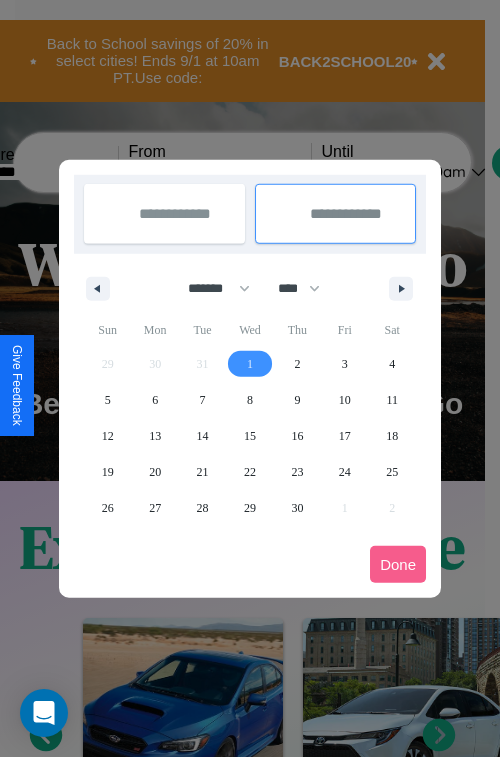 click on "1" at bounding box center (250, 364) 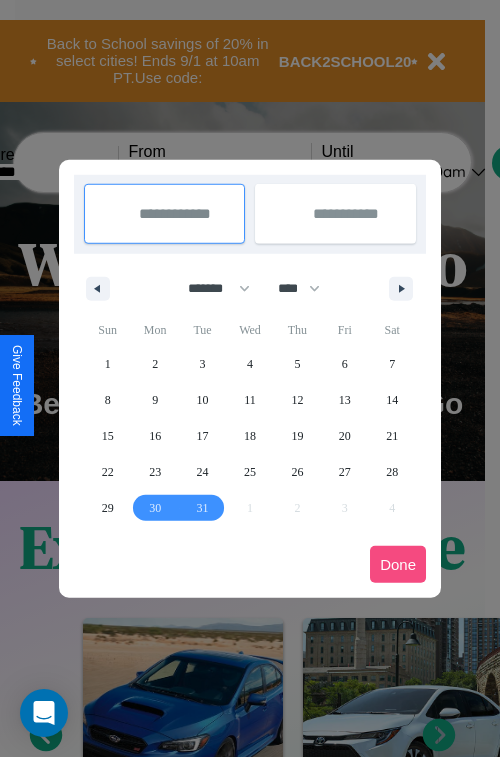 click on "Done" at bounding box center [398, 564] 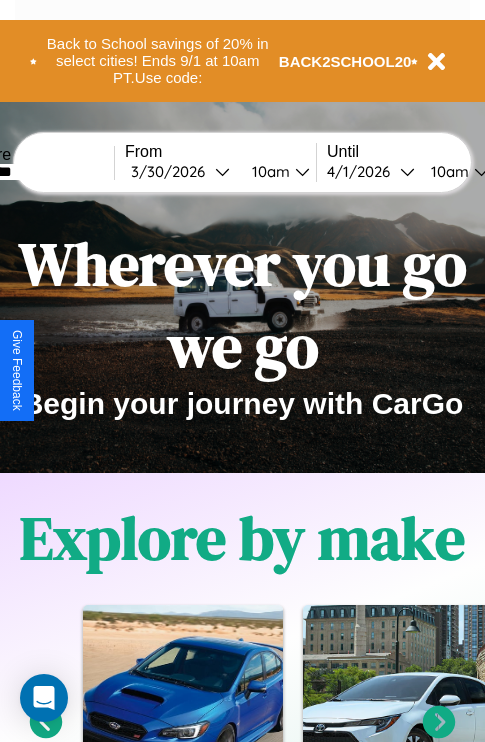 click on "10am" at bounding box center (268, 171) 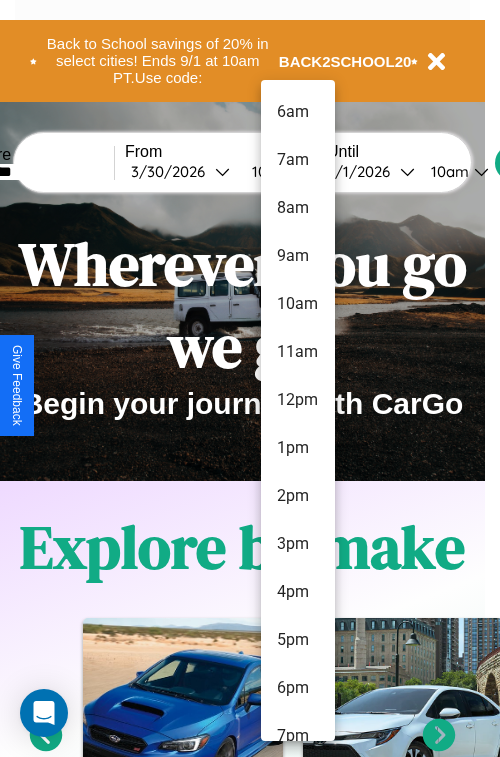 click on "8am" at bounding box center [298, 208] 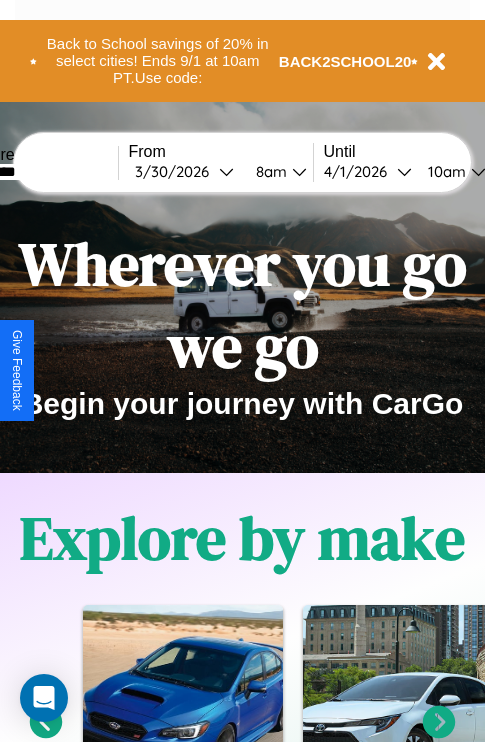 click on "10am" at bounding box center (444, 171) 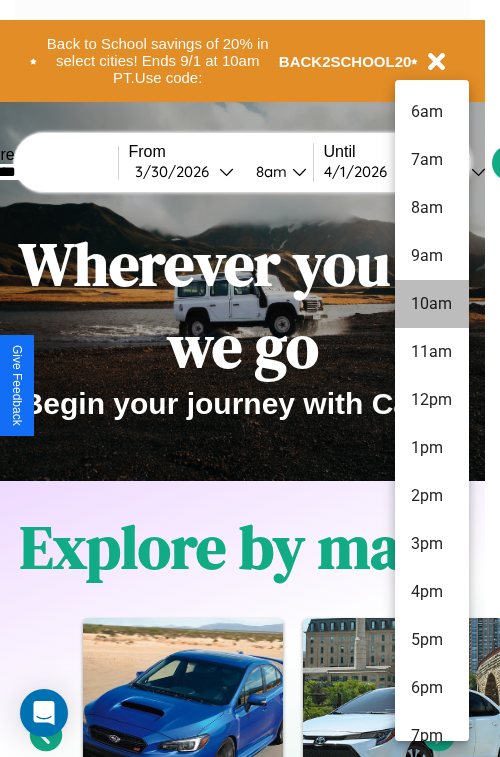 click on "10am" at bounding box center (432, 304) 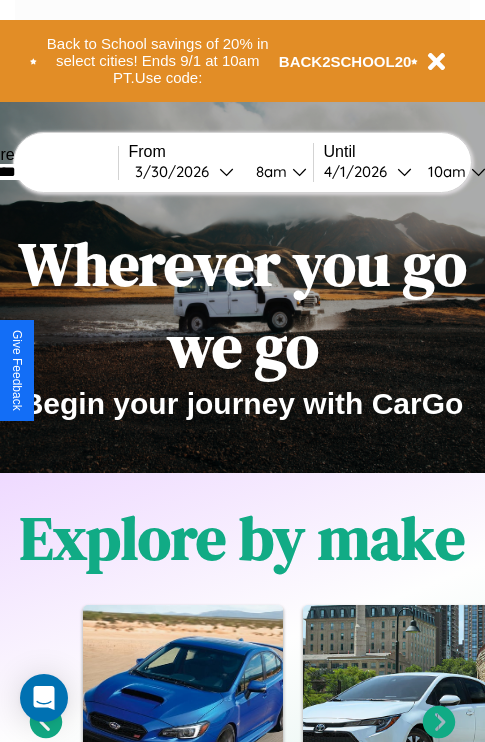 scroll, scrollTop: 0, scrollLeft: 68, axis: horizontal 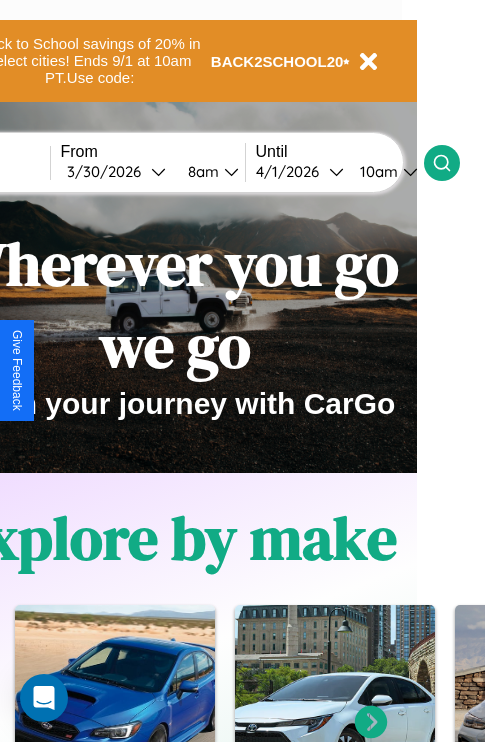 click 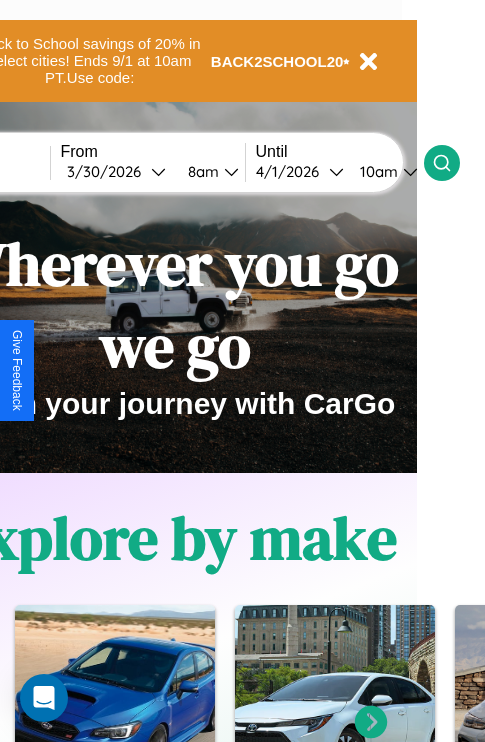 scroll, scrollTop: 0, scrollLeft: 0, axis: both 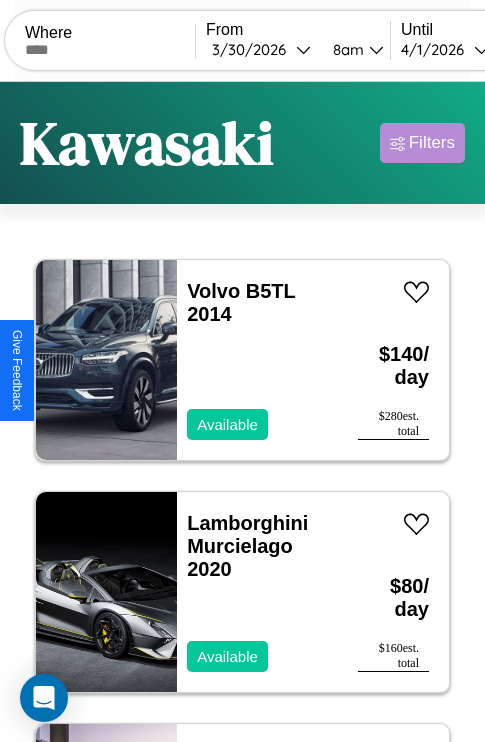 click on "Filters" at bounding box center (432, 143) 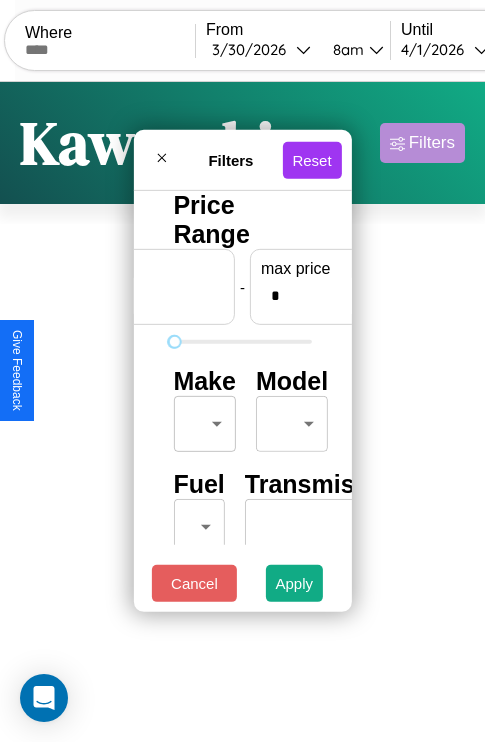 scroll, scrollTop: 0, scrollLeft: 124, axis: horizontal 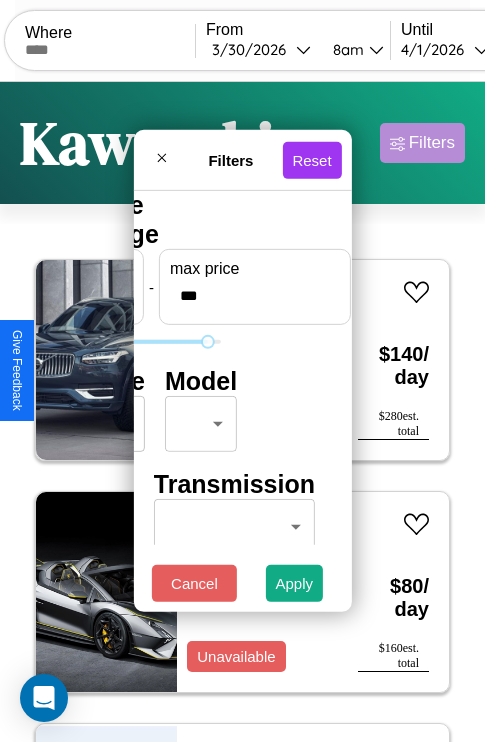 type on "***" 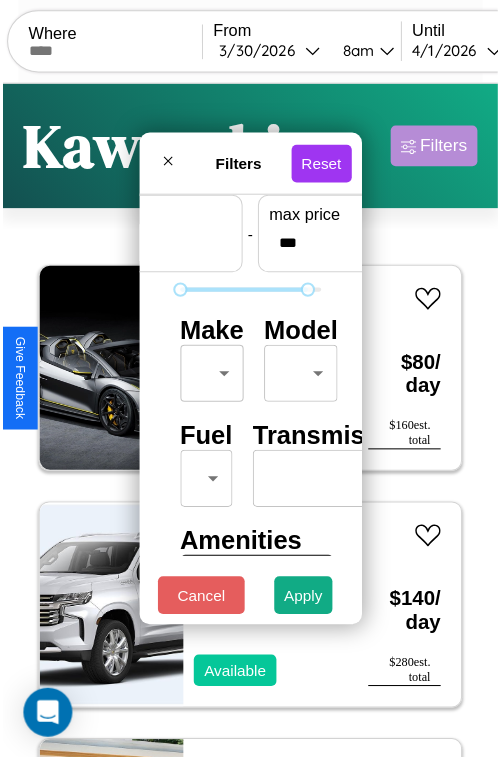 scroll, scrollTop: 59, scrollLeft: 0, axis: vertical 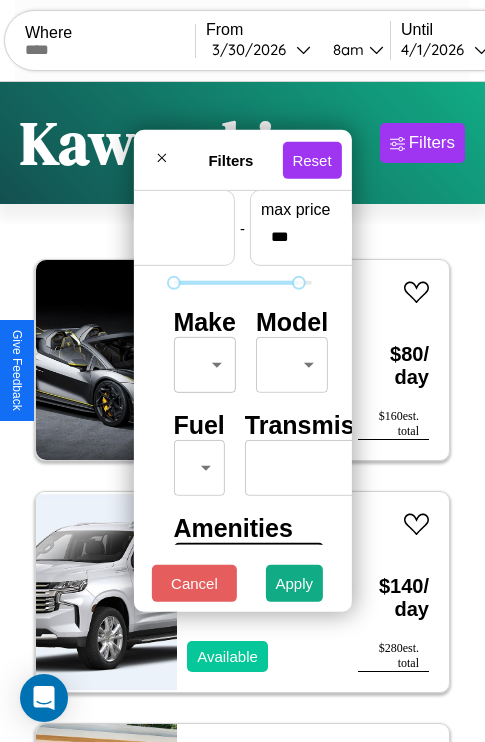 type on "*" 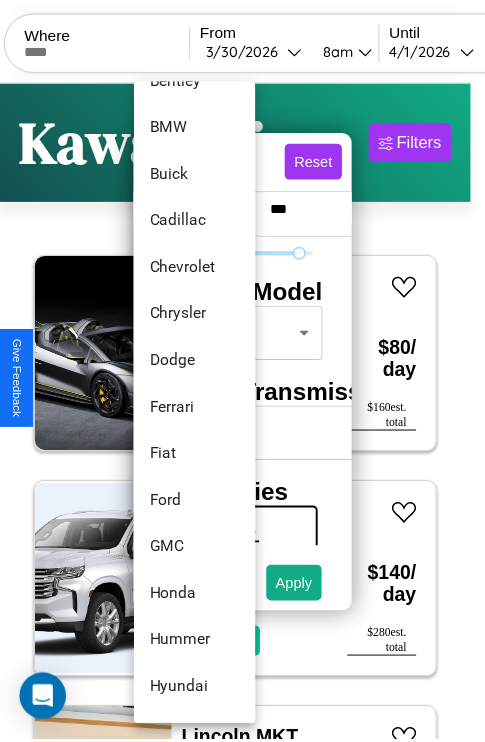 scroll, scrollTop: 326, scrollLeft: 0, axis: vertical 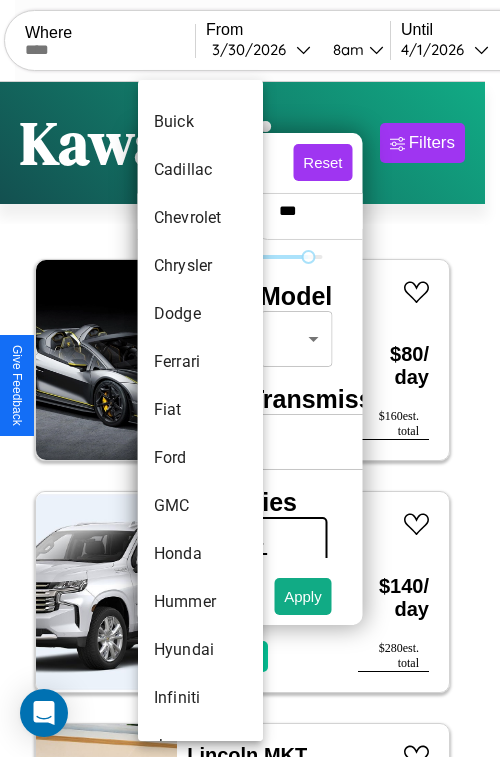 click on "Fiat" at bounding box center [200, 410] 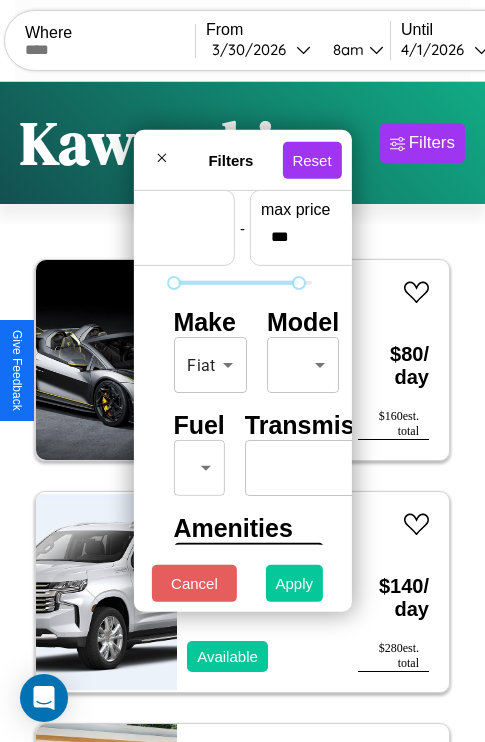 click on "Apply" at bounding box center (295, 583) 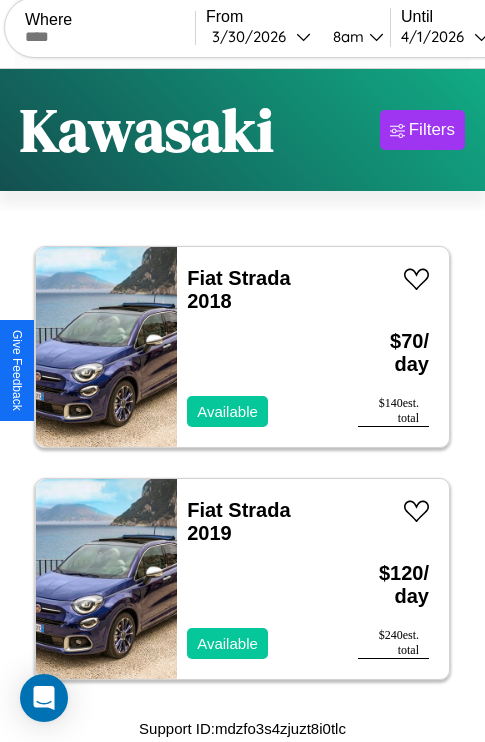 scroll, scrollTop: 0, scrollLeft: 0, axis: both 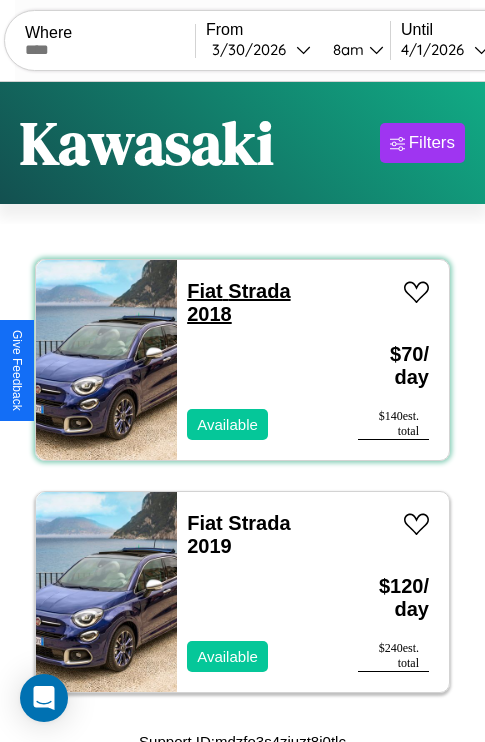 click on "Fiat   Strada   2018" at bounding box center [238, 302] 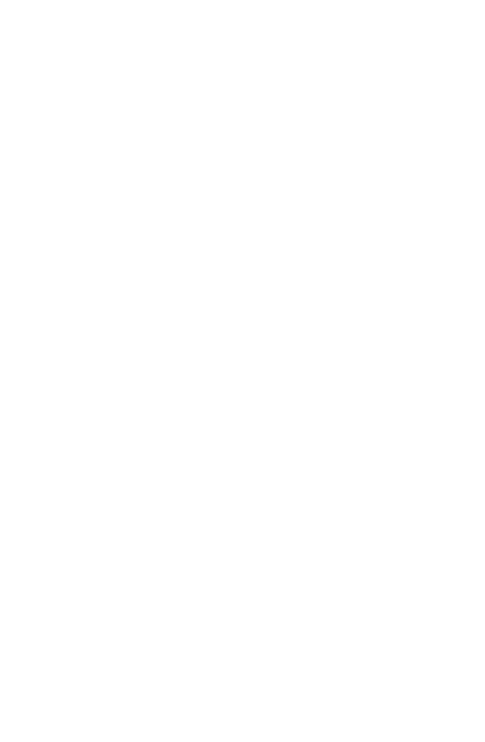 scroll, scrollTop: 0, scrollLeft: 0, axis: both 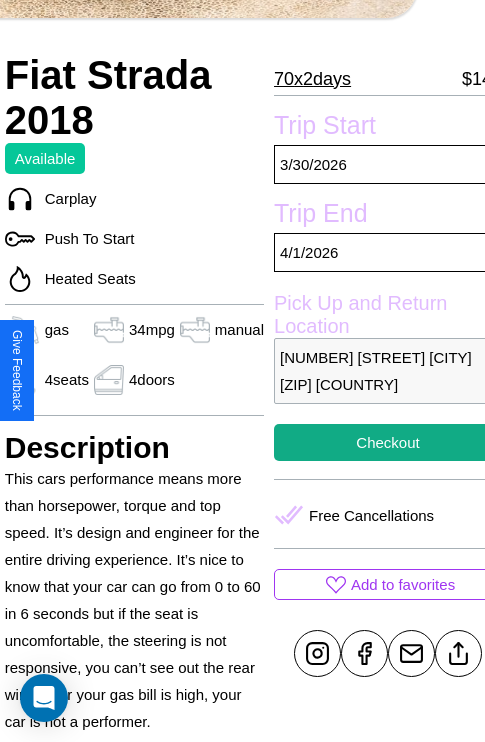 click on "[NUMBER] [STREET] [CITY] [POSTAL_CODE] [COUNTRY]" at bounding box center [388, 371] 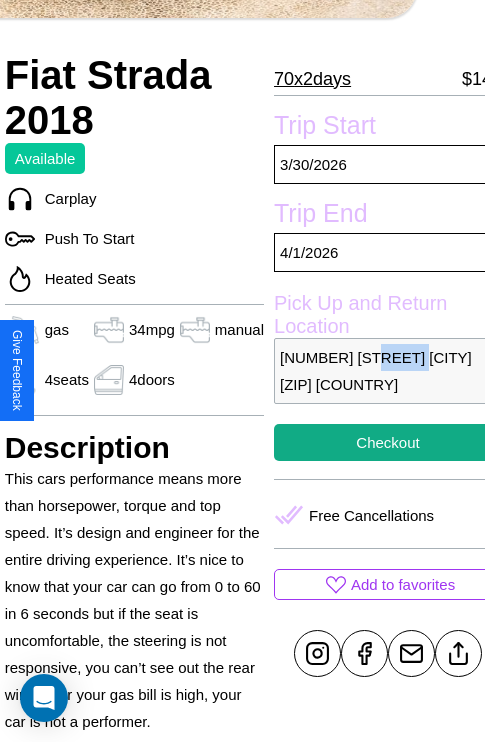 click on "[NUMBER] [STREET] [CITY] [POSTAL_CODE] [COUNTRY]" at bounding box center (388, 371) 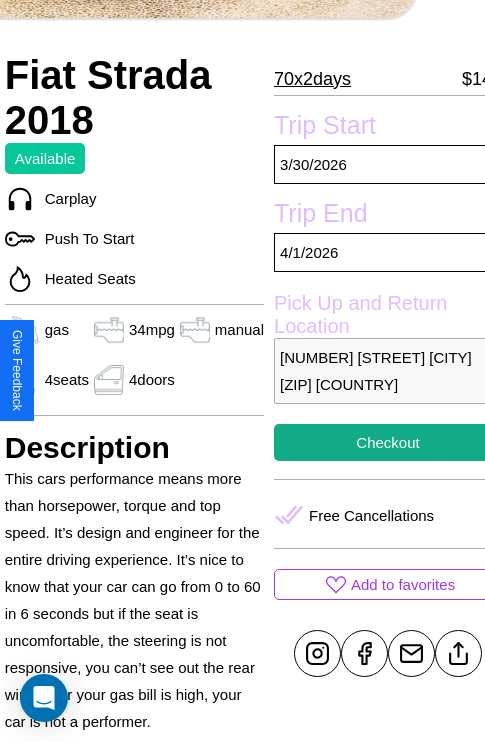 click on "[NUMBER] [STREET] [CITY] [POSTAL_CODE] [COUNTRY]" at bounding box center [388, 371] 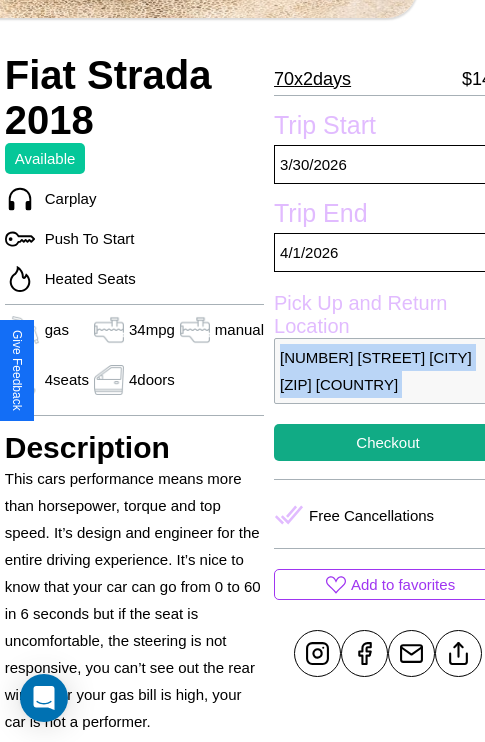 click on "[NUMBER] [STREET] [CITY] [POSTAL_CODE] [COUNTRY]" at bounding box center [388, 371] 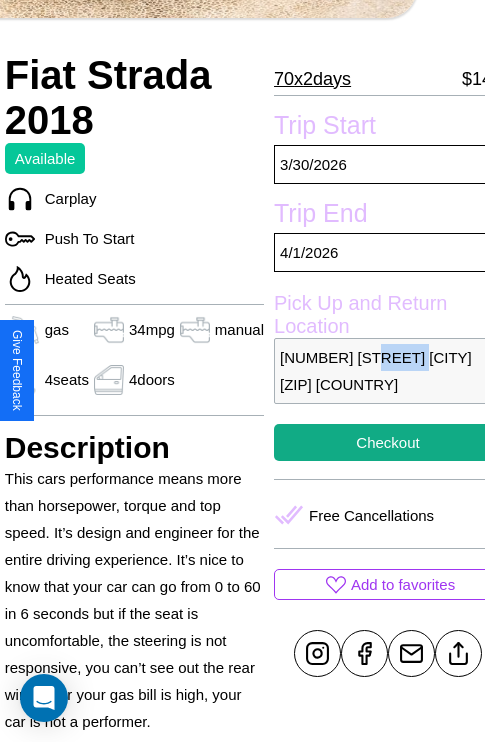 click on "[NUMBER] [STREET] [CITY] [POSTAL_CODE] [COUNTRY]" at bounding box center [388, 371] 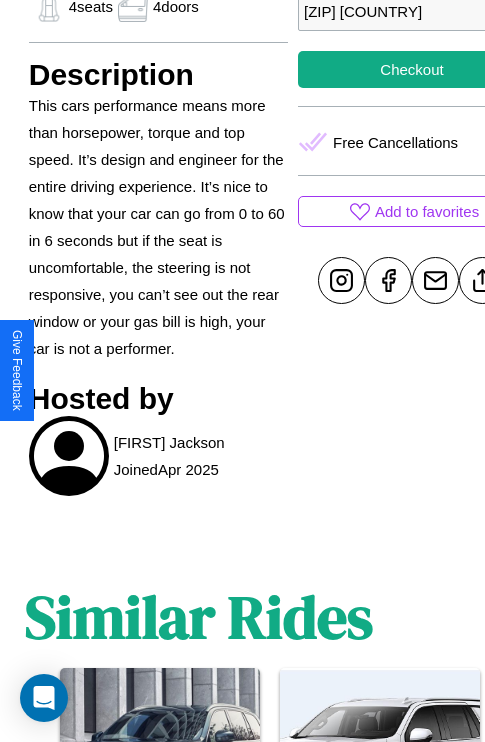 scroll, scrollTop: 1030, scrollLeft: 30, axis: both 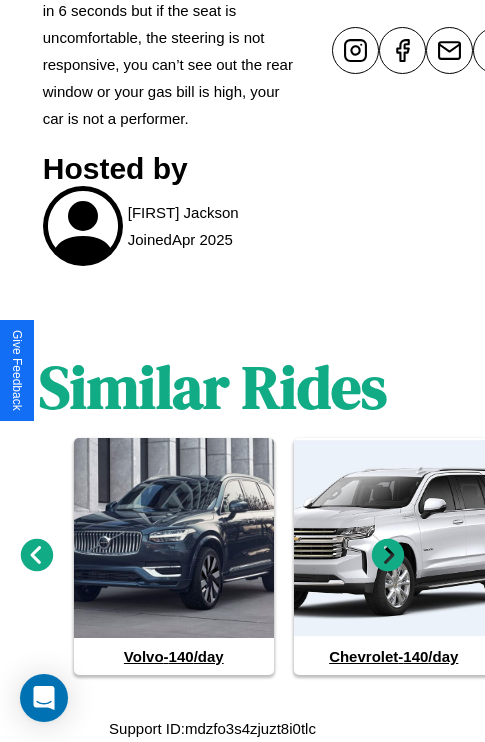click 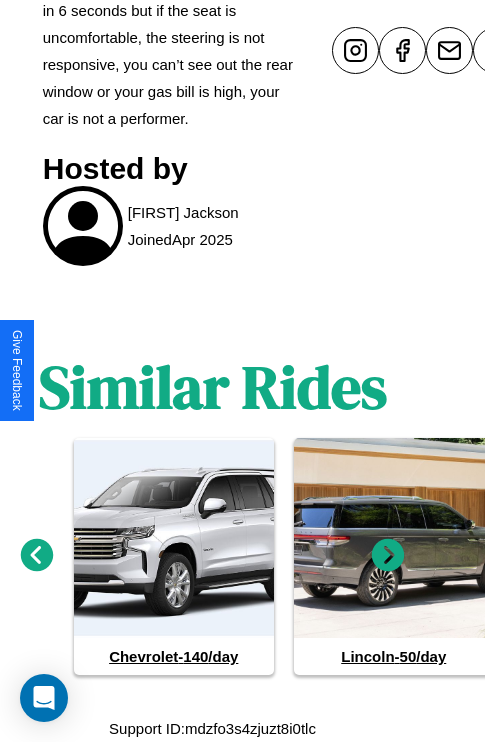 click 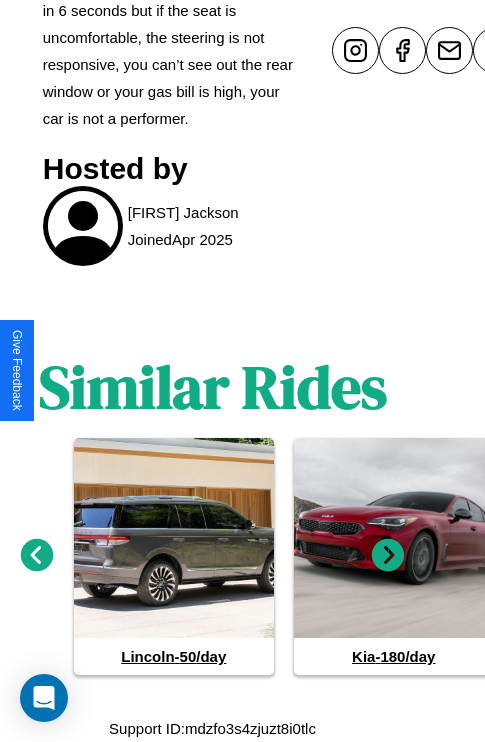 click 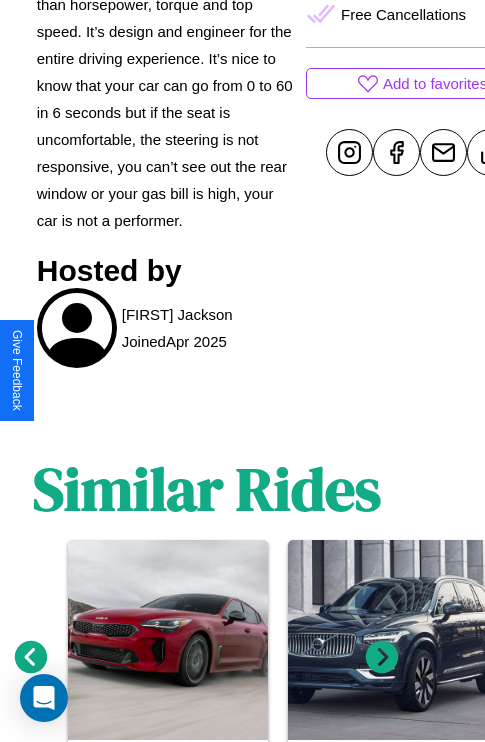 scroll, scrollTop: 710, scrollLeft: 48, axis: both 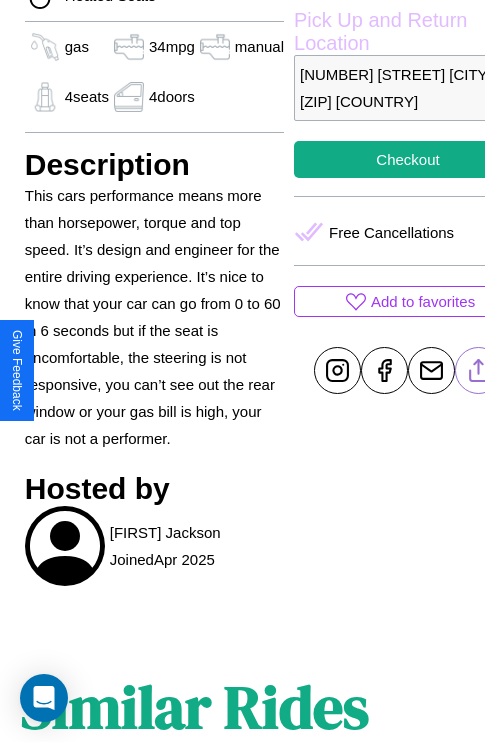 click 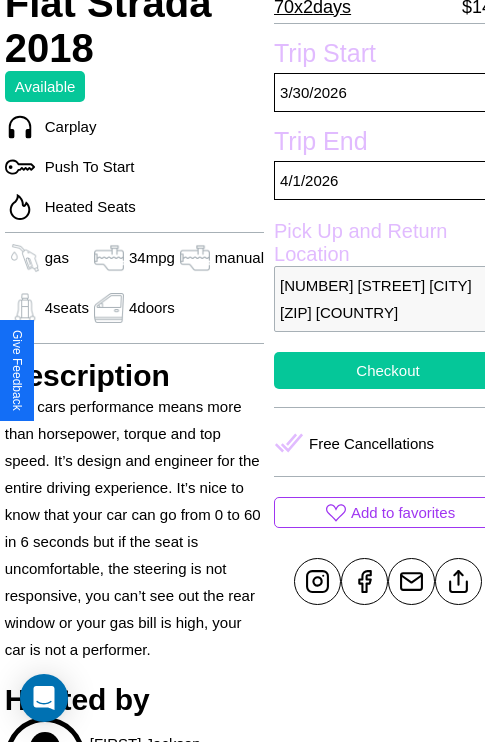 click on "Checkout" at bounding box center (388, 370) 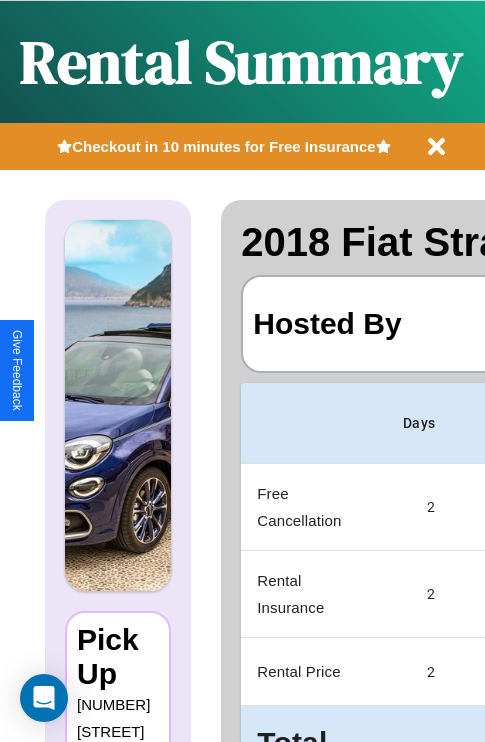 scroll, scrollTop: 0, scrollLeft: 378, axis: horizontal 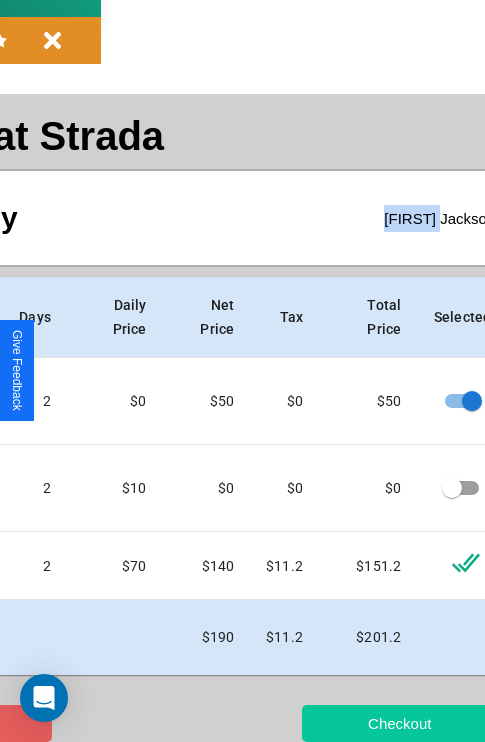 click on "Checkout" at bounding box center (399, 723) 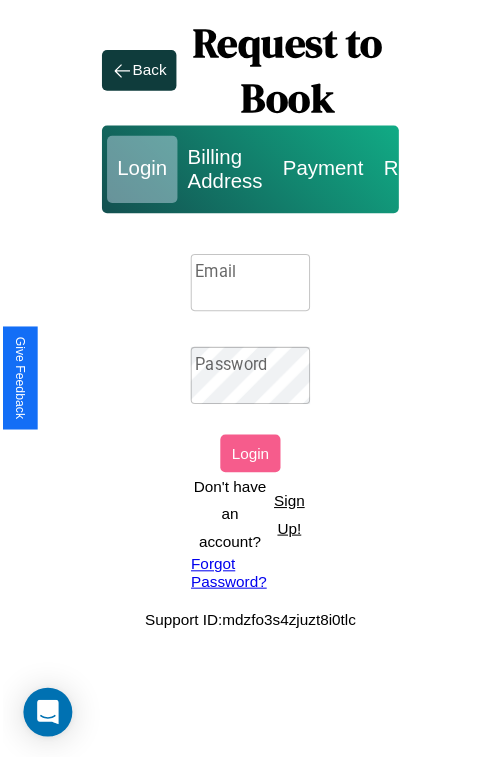 scroll, scrollTop: 0, scrollLeft: 0, axis: both 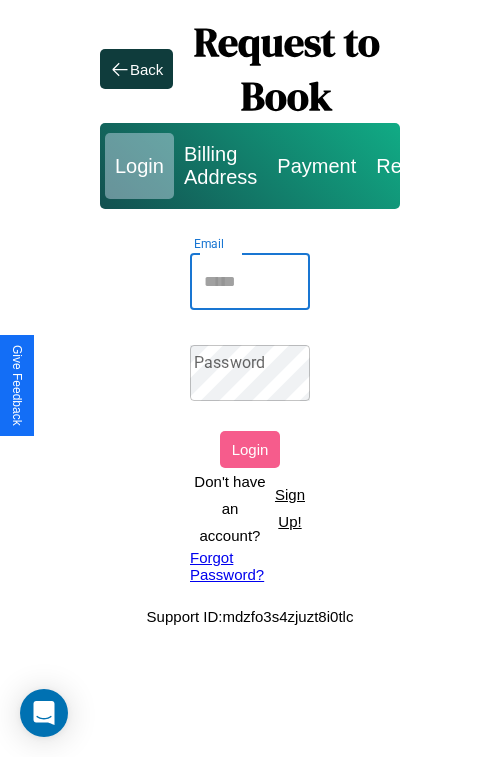 click on "Email" at bounding box center [250, 282] 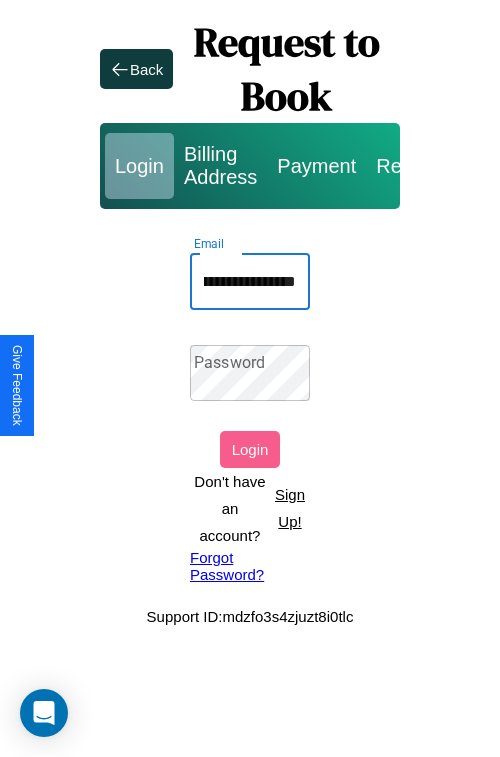 scroll, scrollTop: 0, scrollLeft: 94, axis: horizontal 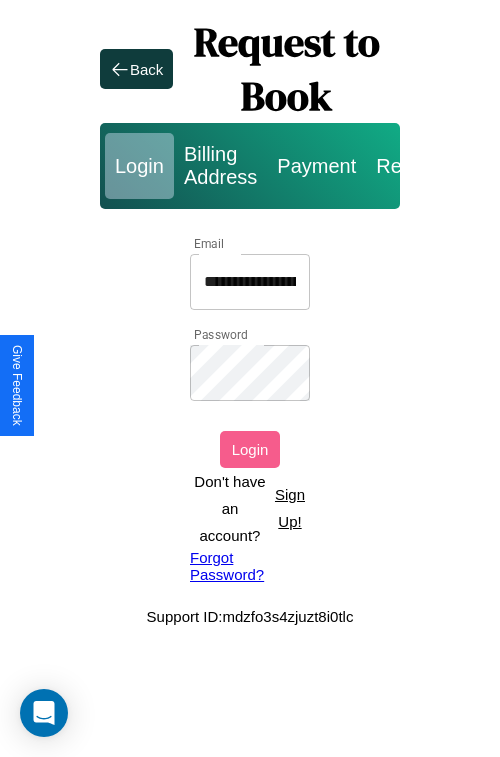 click on "Login" at bounding box center (250, 449) 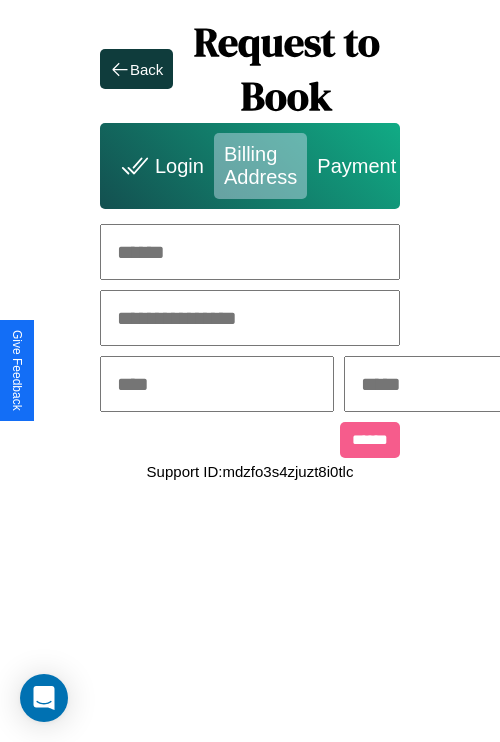 click at bounding box center [250, 252] 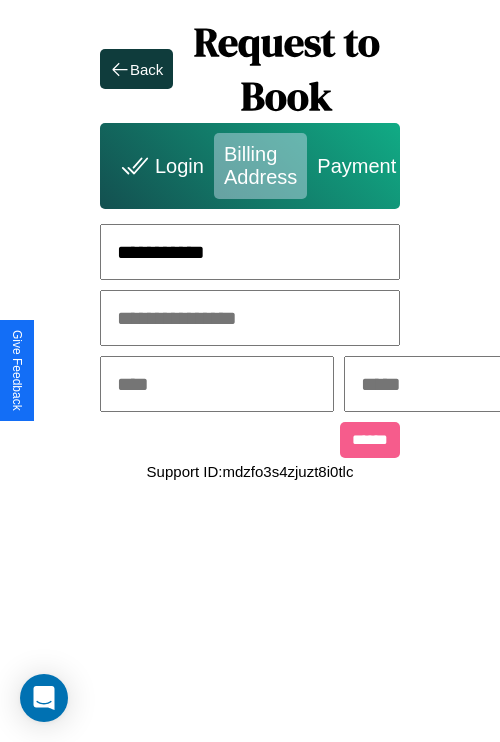 type on "**********" 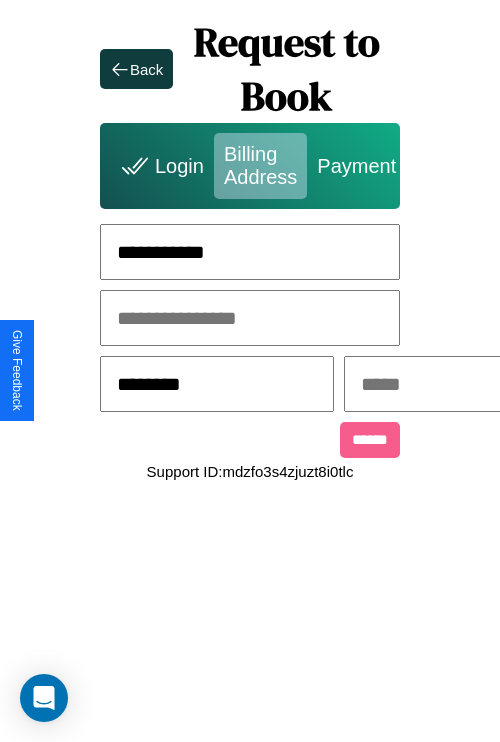 type on "********" 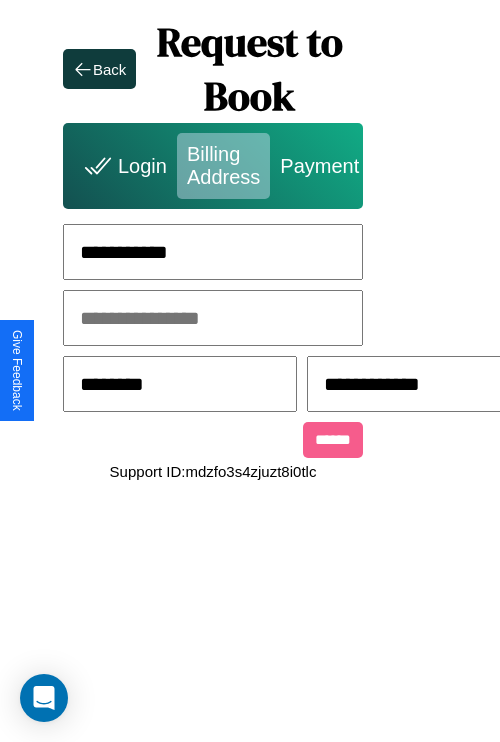 scroll, scrollTop: 0, scrollLeft: 48, axis: horizontal 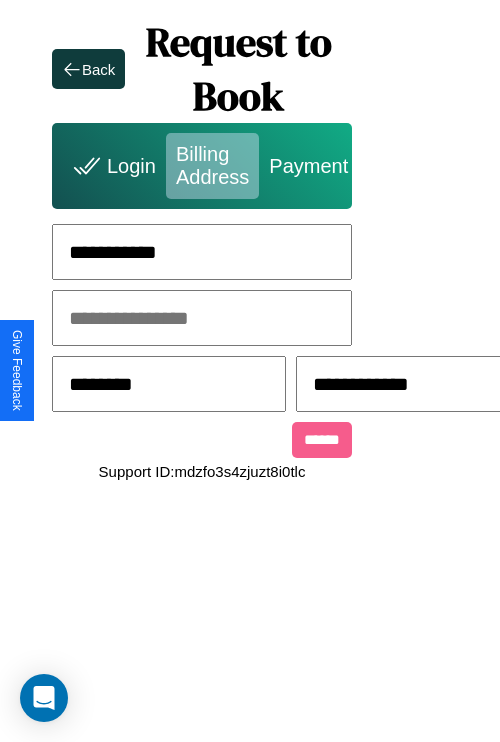 type on "**********" 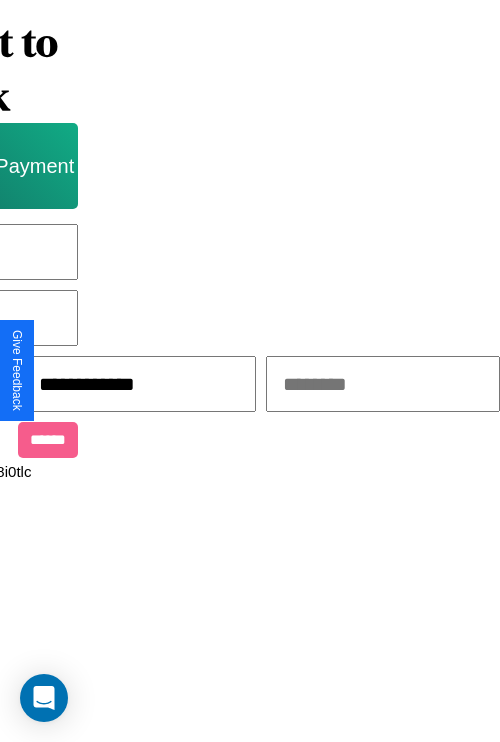 click at bounding box center [383, 384] 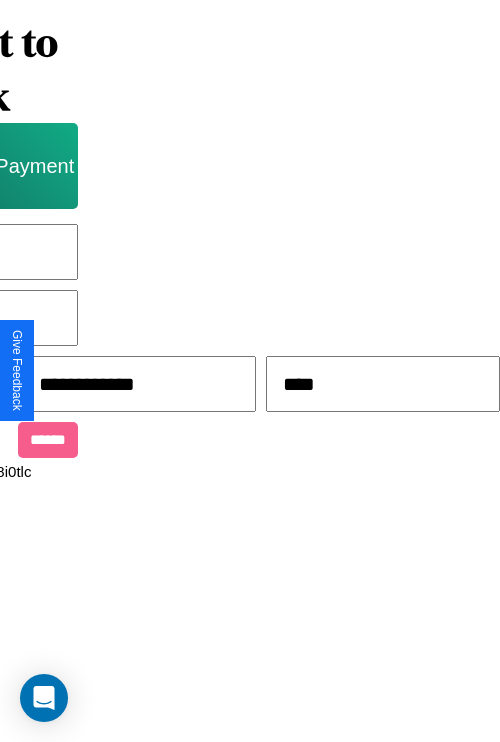 type on "*****" 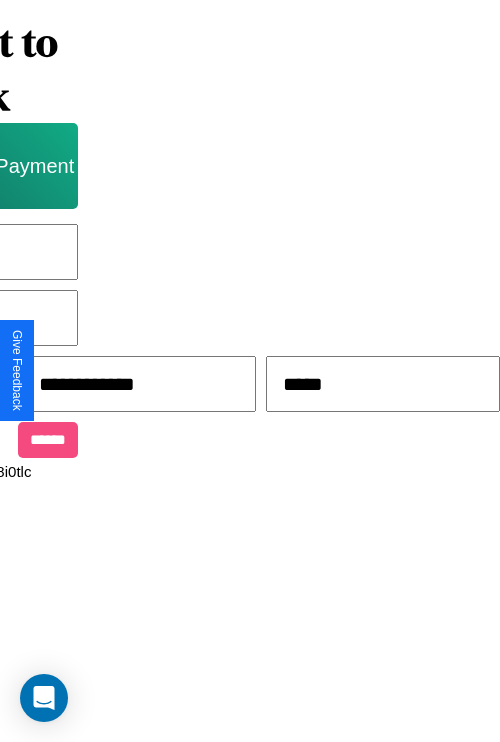 scroll, scrollTop: 0, scrollLeft: 340, axis: horizontal 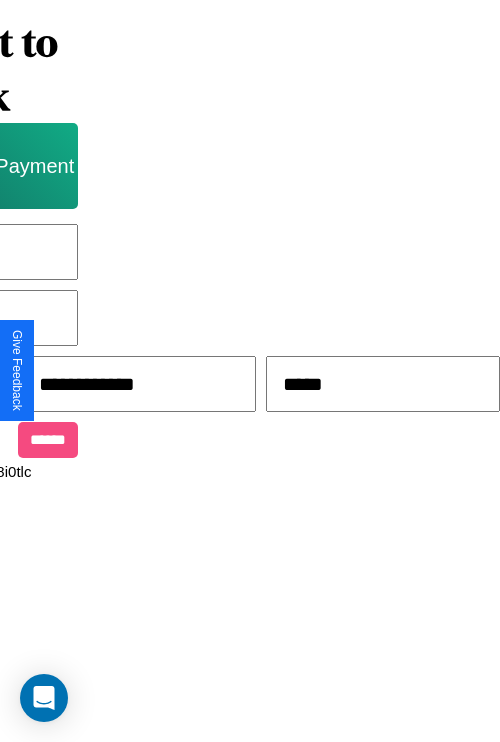click on "******" at bounding box center [48, 440] 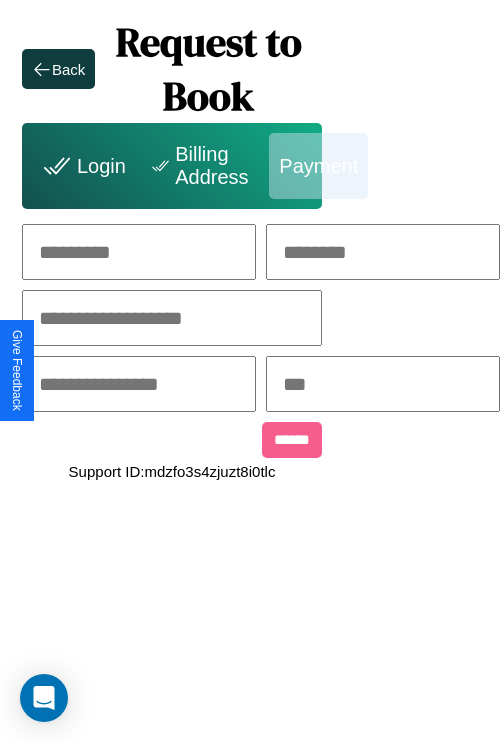 scroll, scrollTop: 0, scrollLeft: 208, axis: horizontal 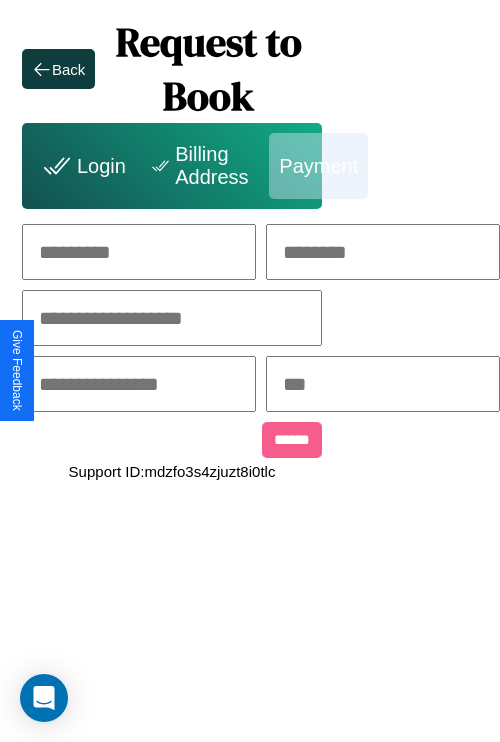 click at bounding box center (139, 252) 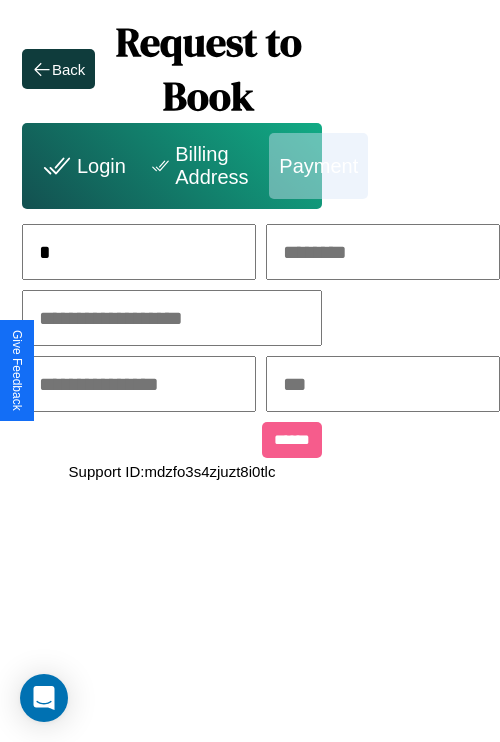 scroll, scrollTop: 0, scrollLeft: 127, axis: horizontal 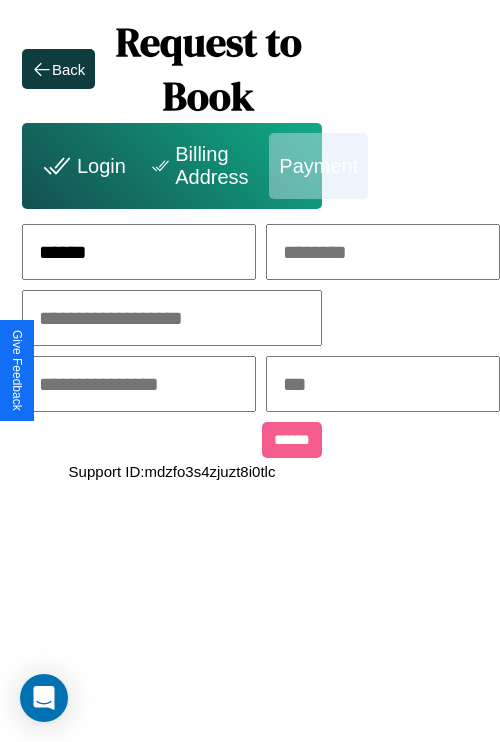type on "******" 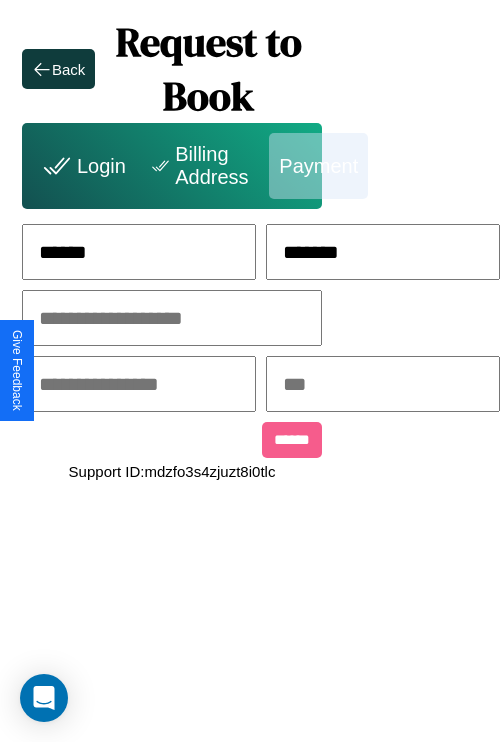 type on "*******" 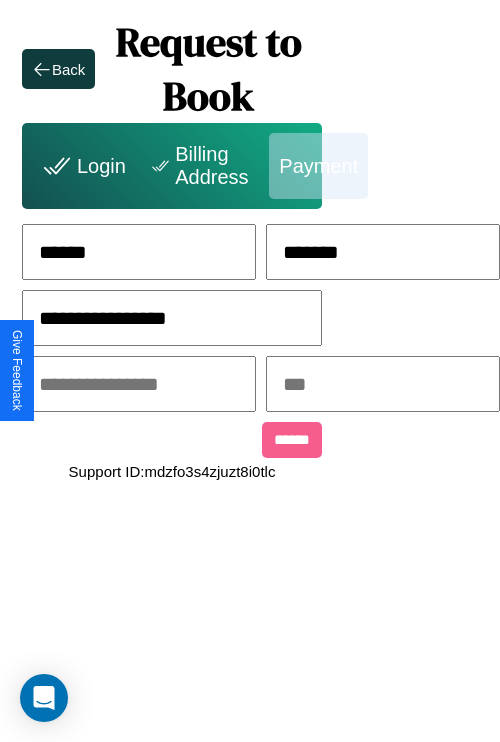 type on "**********" 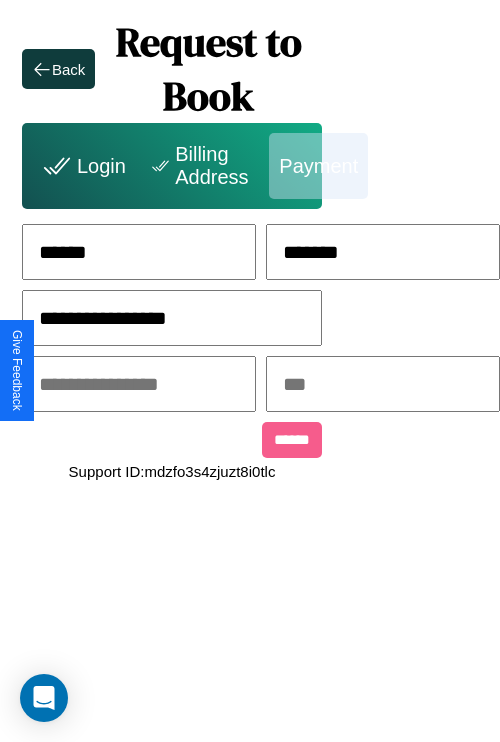 click at bounding box center (139, 384) 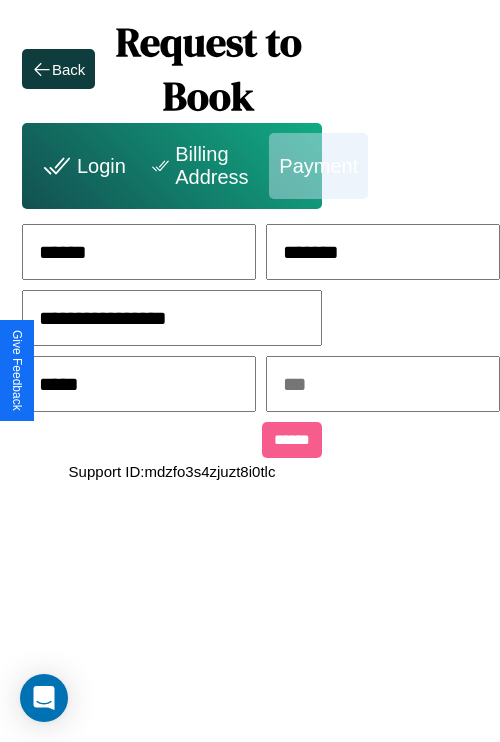 type on "*****" 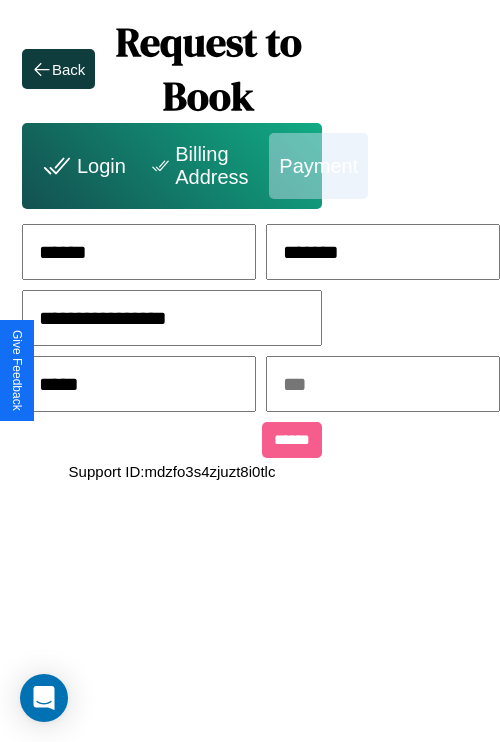 click at bounding box center [383, 384] 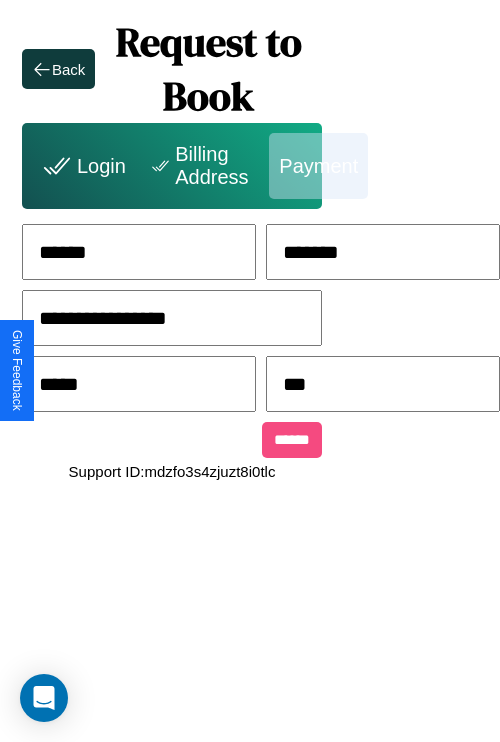 type on "***" 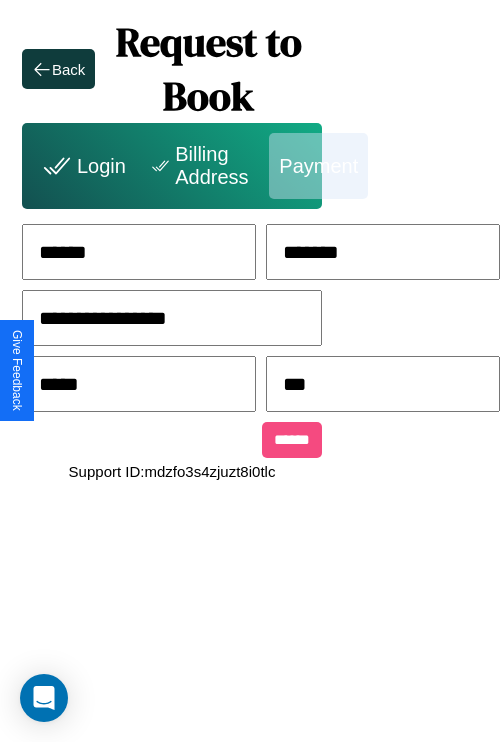 click on "******" at bounding box center (292, 440) 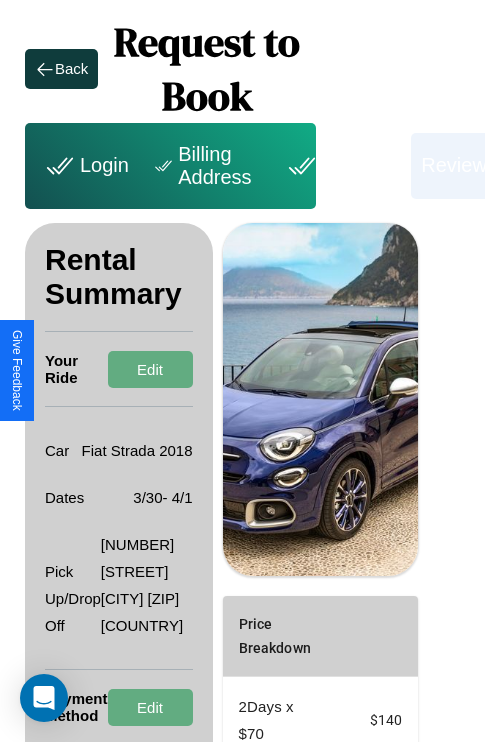 scroll, scrollTop: 301, scrollLeft: 72, axis: both 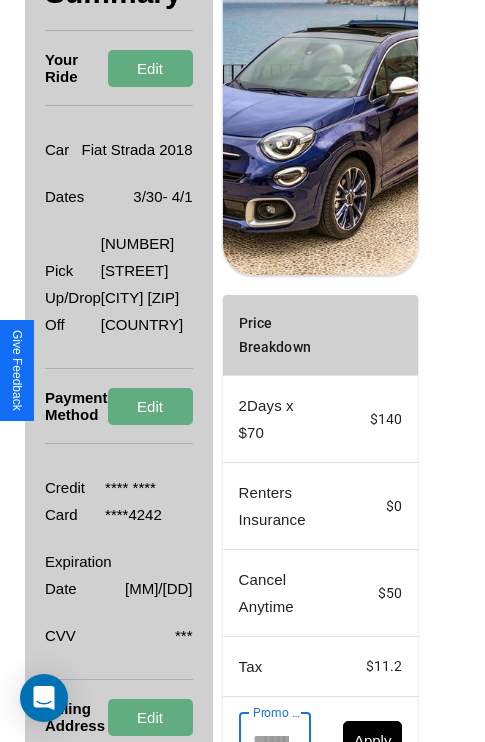 click on "Promo Code" at bounding box center (264, 741) 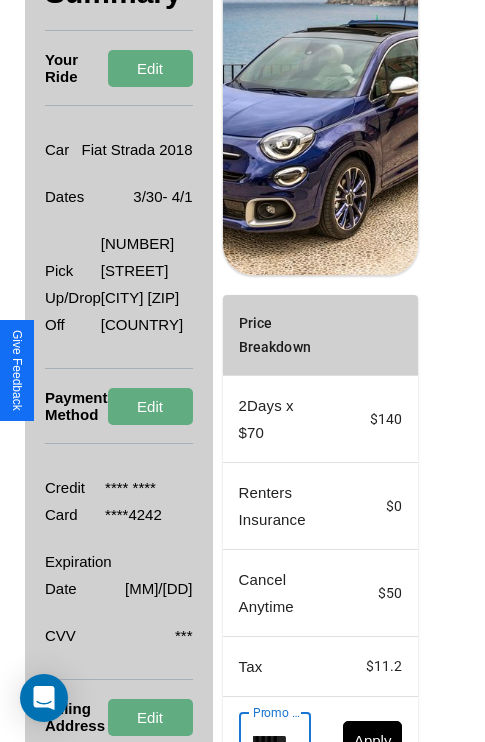 scroll, scrollTop: 0, scrollLeft: 71, axis: horizontal 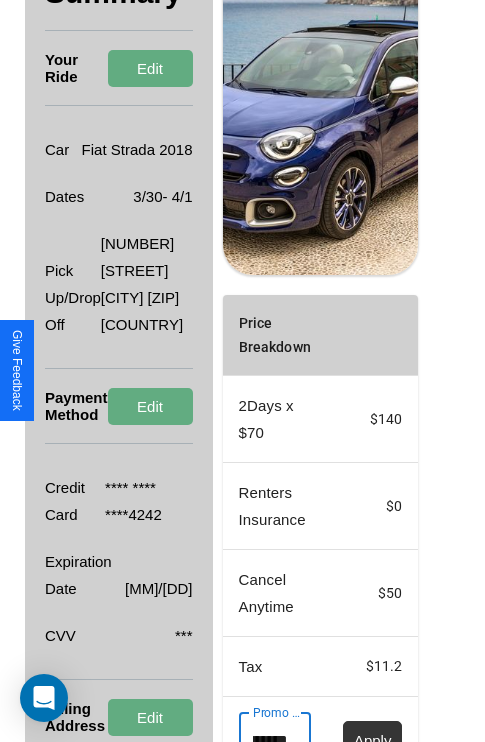type on "**********" 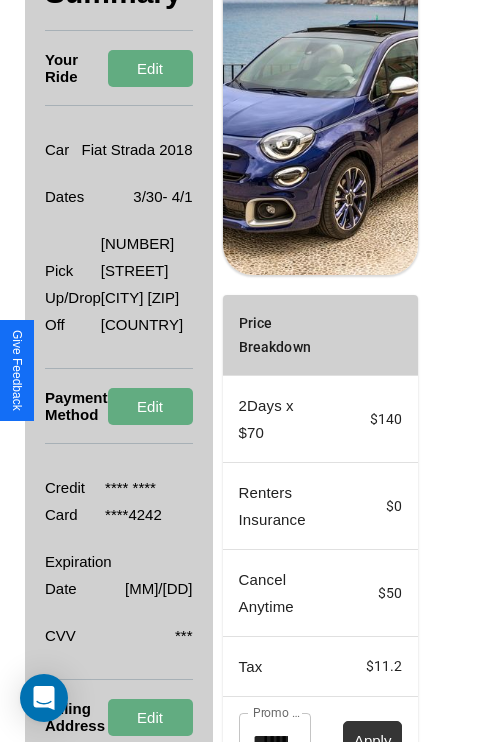 click on "Apply" at bounding box center (373, 740) 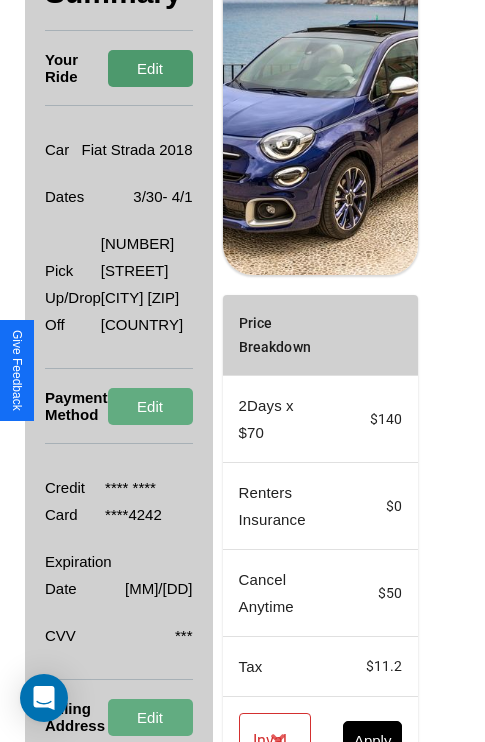 click on "Edit" at bounding box center (150, 68) 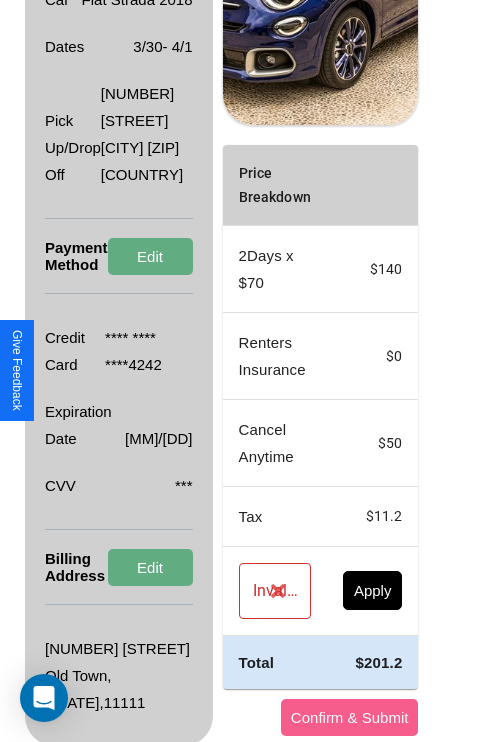 scroll, scrollTop: 455, scrollLeft: 72, axis: both 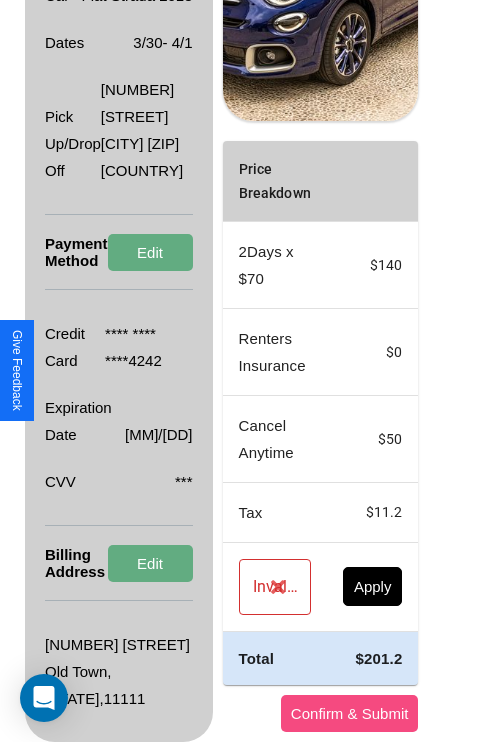 click on "Confirm & Submit" at bounding box center [350, 713] 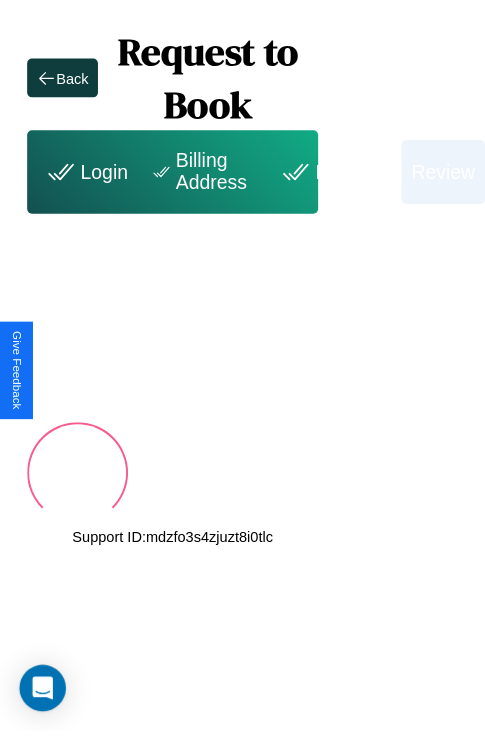 scroll, scrollTop: 0, scrollLeft: 69, axis: horizontal 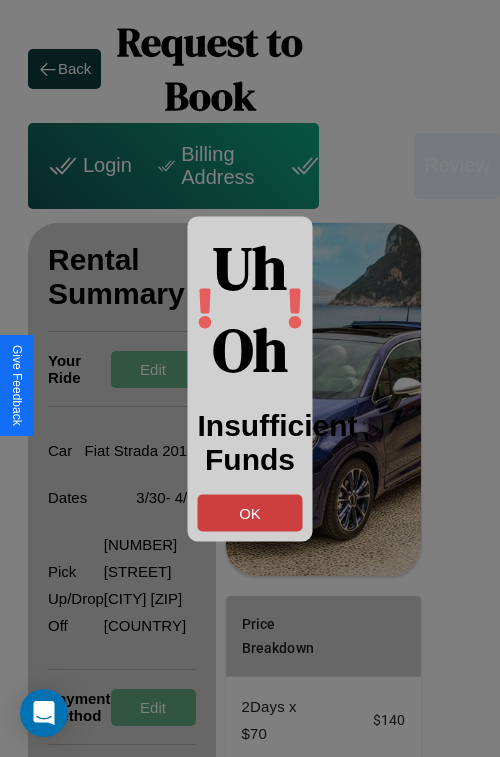 click on "OK" at bounding box center [250, 512] 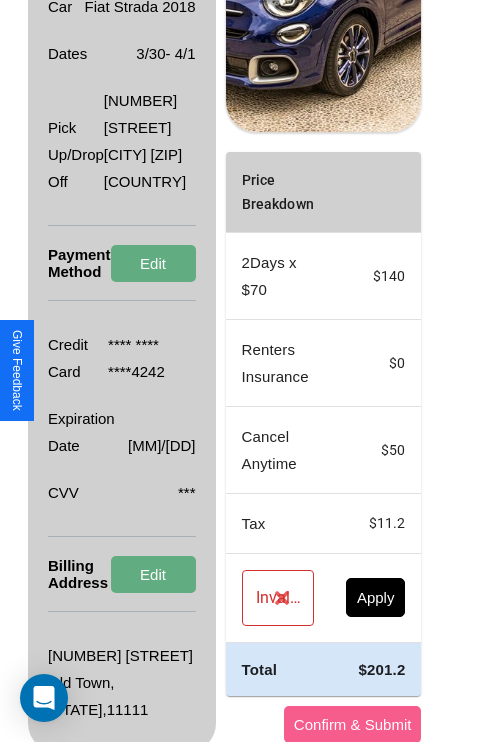 scroll, scrollTop: 455, scrollLeft: 69, axis: both 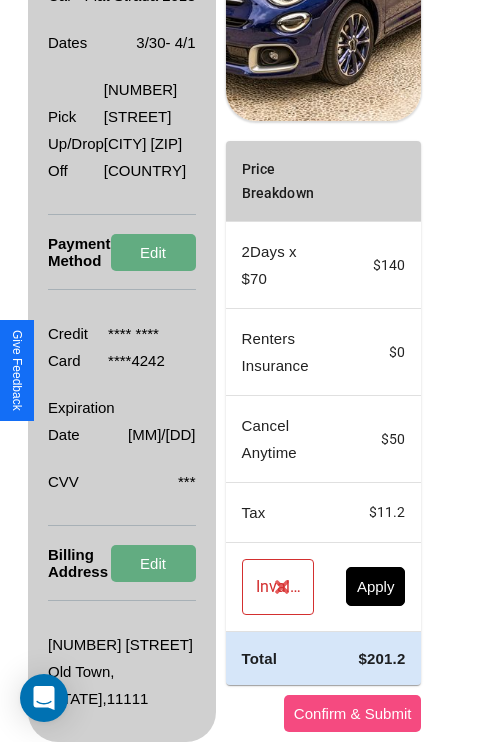 click on "Confirm & Submit" at bounding box center [353, 713] 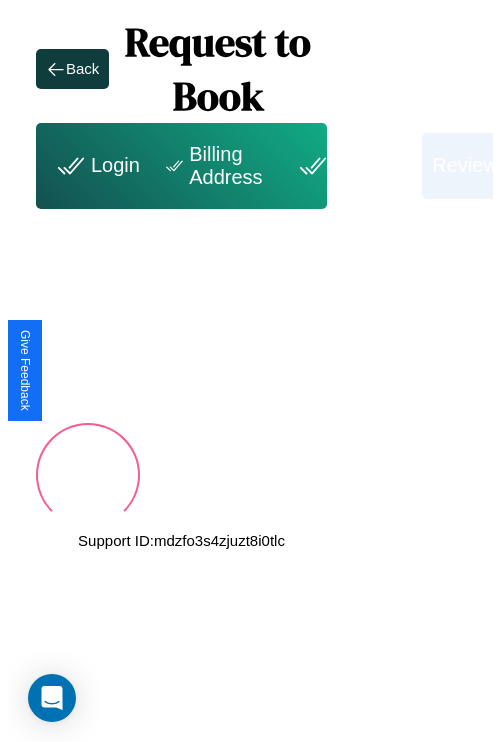scroll, scrollTop: 0, scrollLeft: 69, axis: horizontal 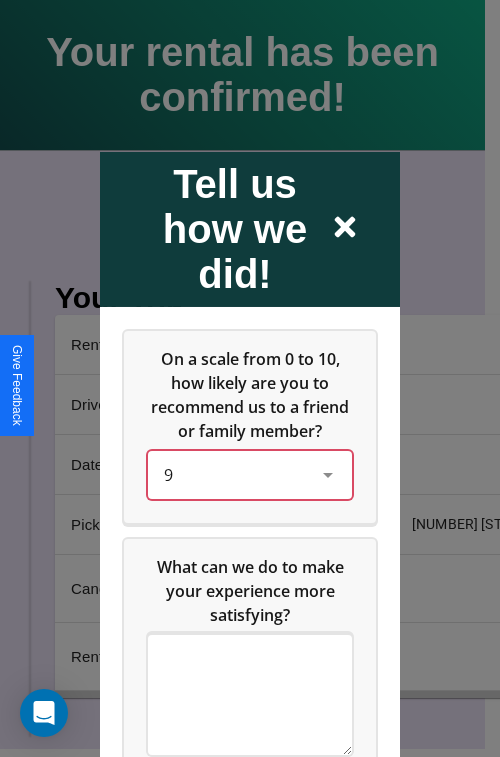 click on "9" at bounding box center (234, 474) 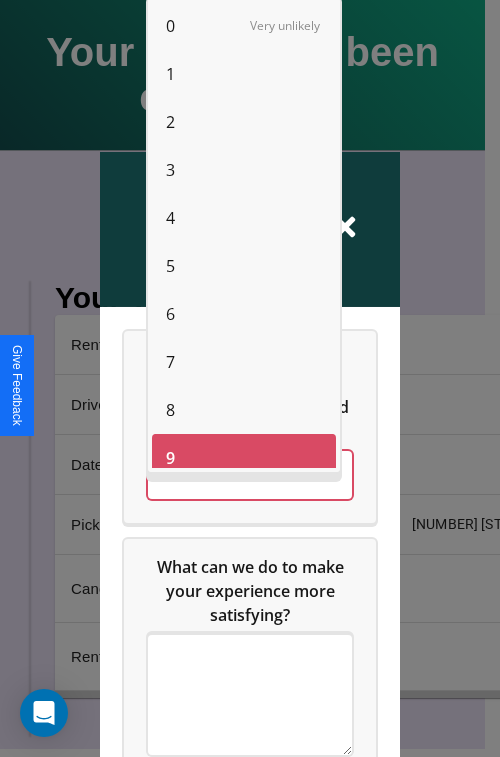 scroll, scrollTop: 14, scrollLeft: 0, axis: vertical 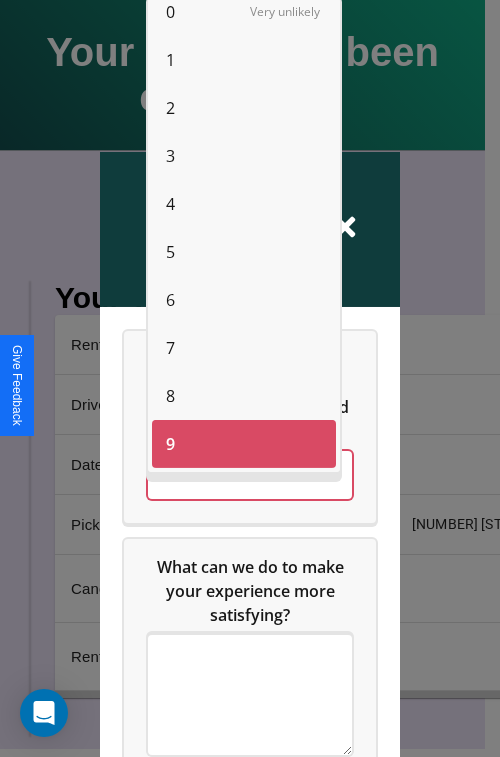 click on "8" at bounding box center [170, 396] 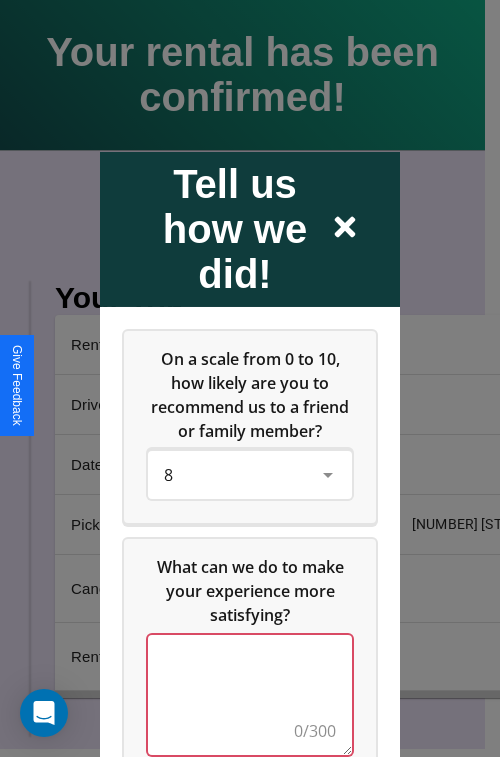 click at bounding box center (250, 694) 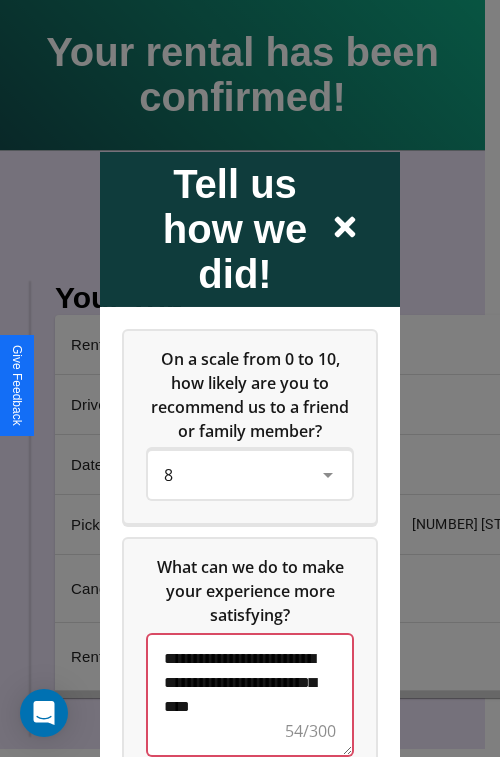 scroll, scrollTop: 5, scrollLeft: 0, axis: vertical 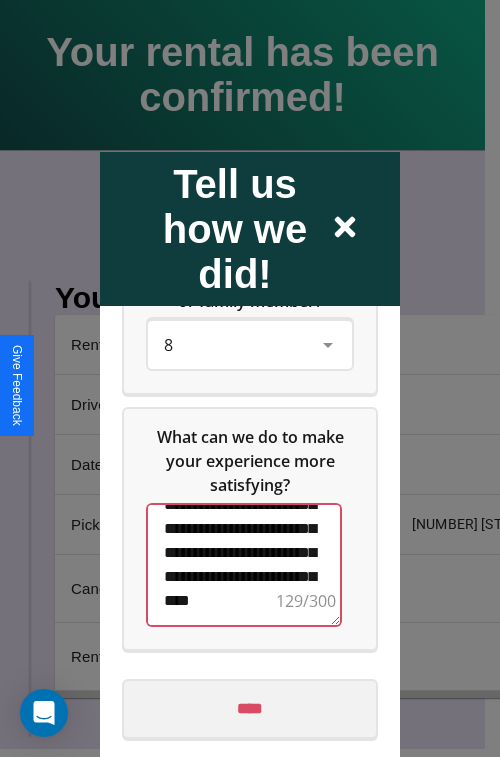 type on "**********" 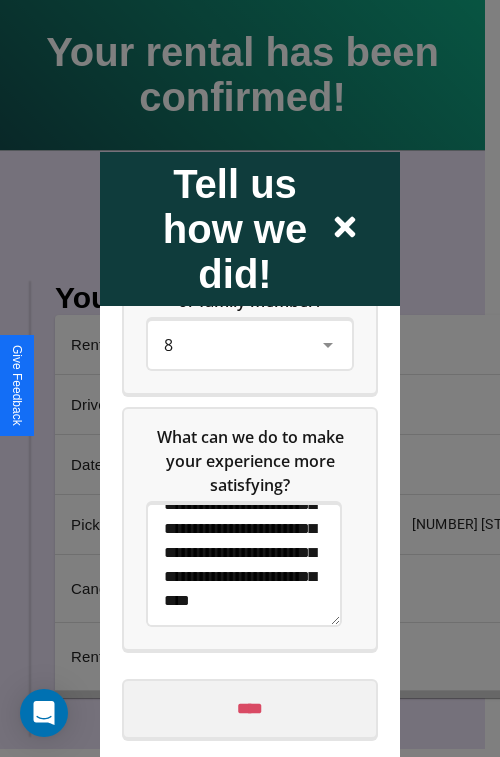 click on "****" at bounding box center (250, 708) 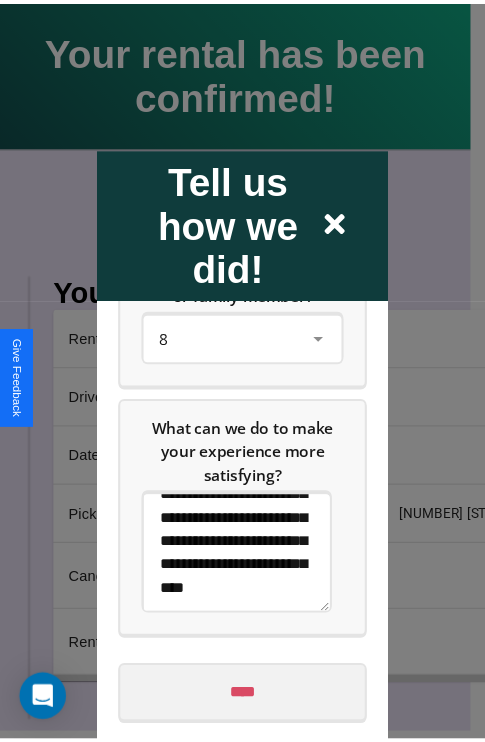 scroll, scrollTop: 0, scrollLeft: 0, axis: both 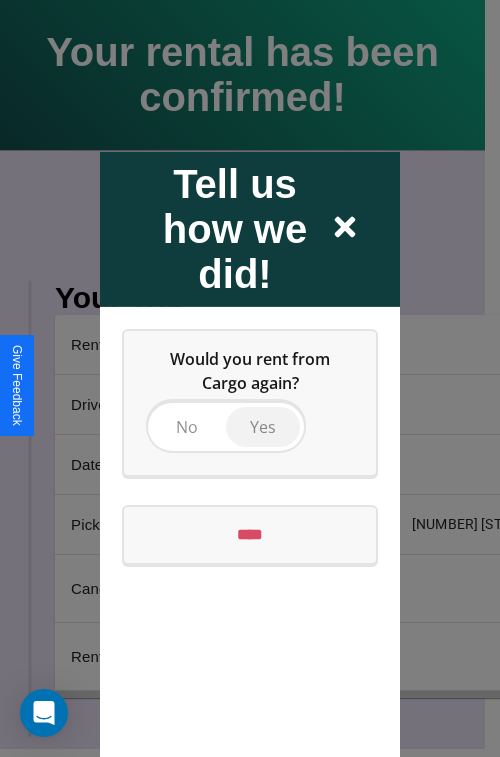 click on "Yes" at bounding box center [263, 426] 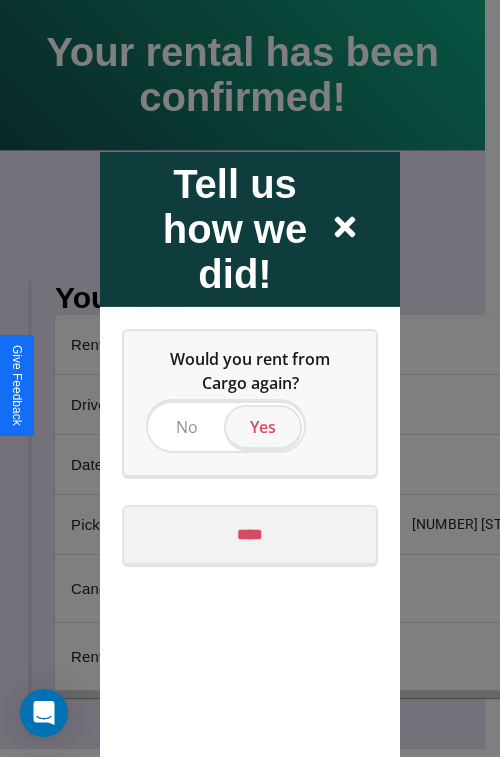 click on "****" at bounding box center (250, 534) 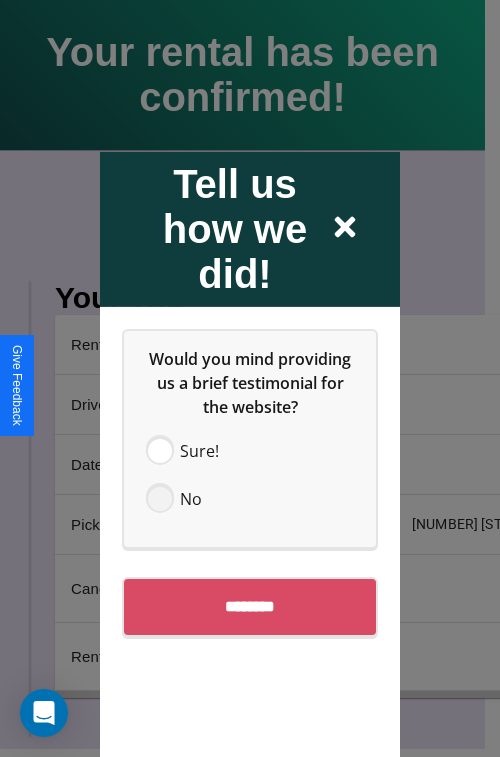 click at bounding box center [160, 498] 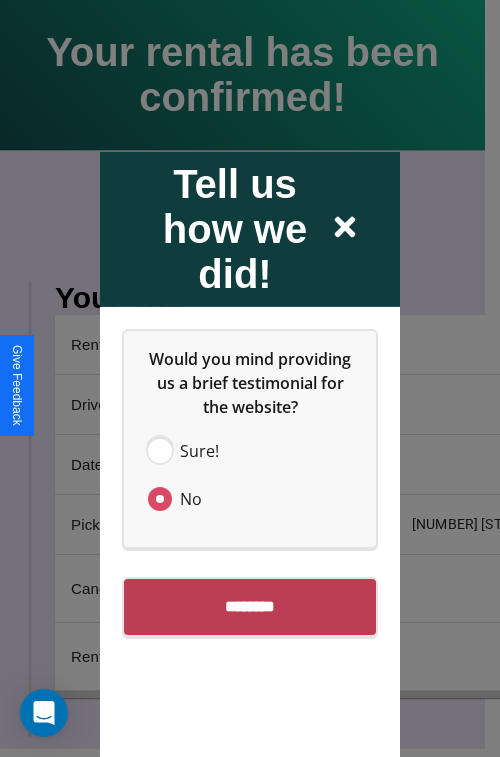 click on "********" at bounding box center [250, 606] 